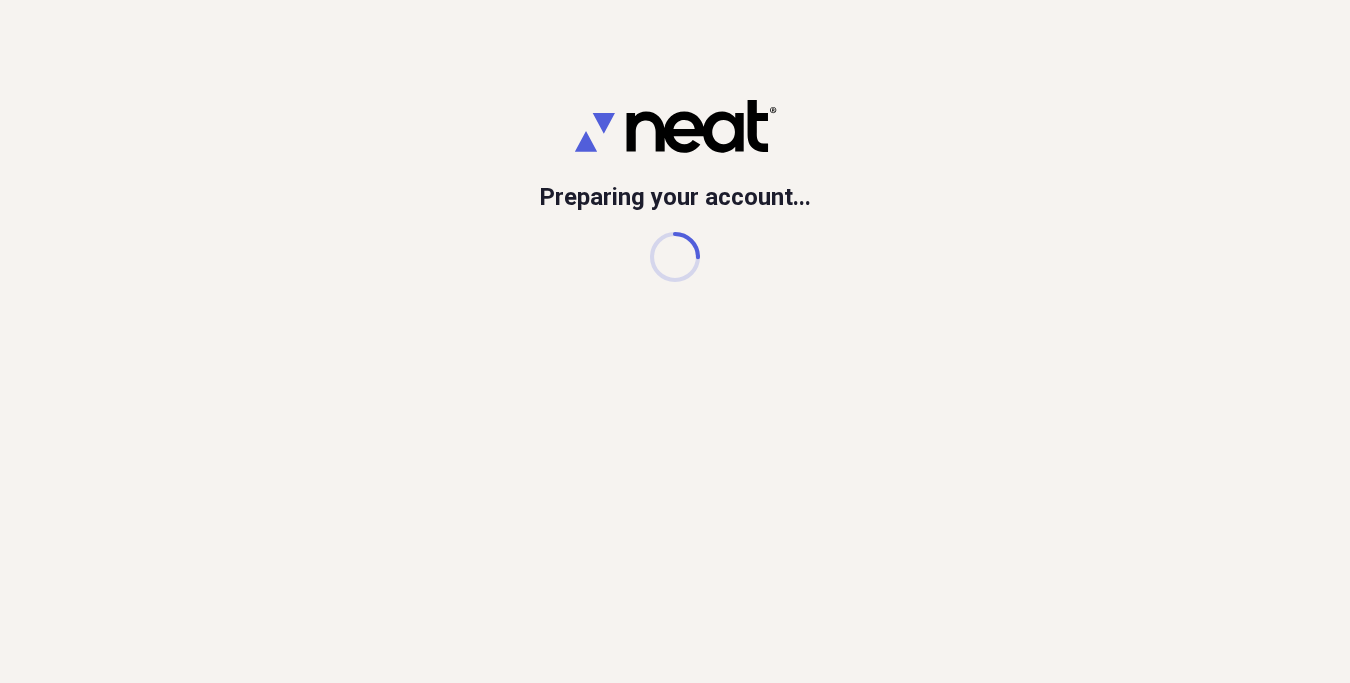 scroll, scrollTop: 0, scrollLeft: 0, axis: both 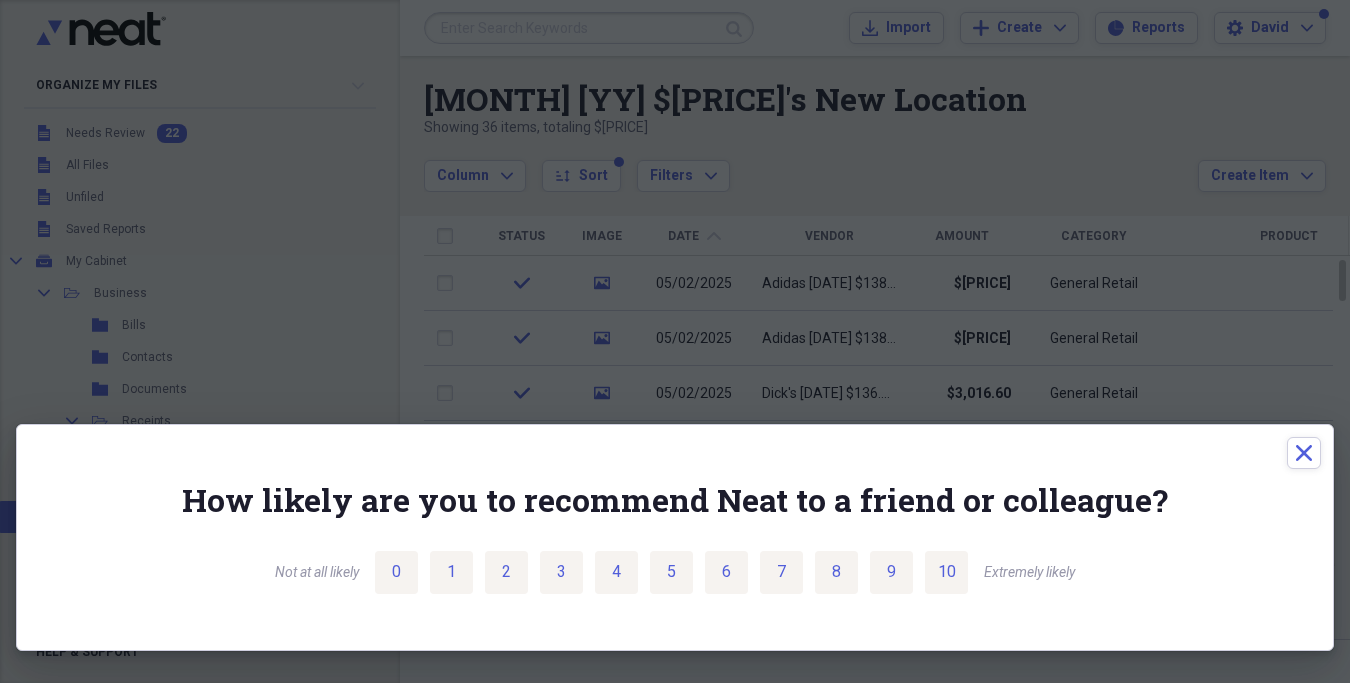 click at bounding box center (675, 341) 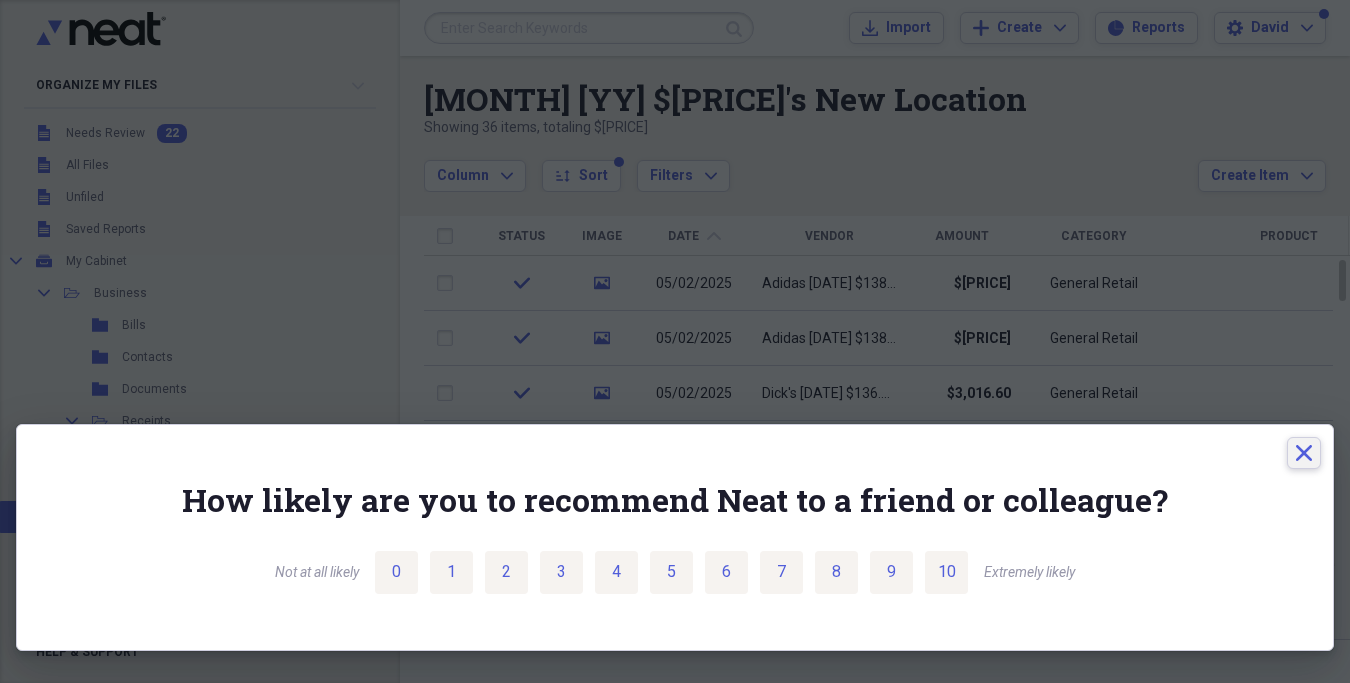 click 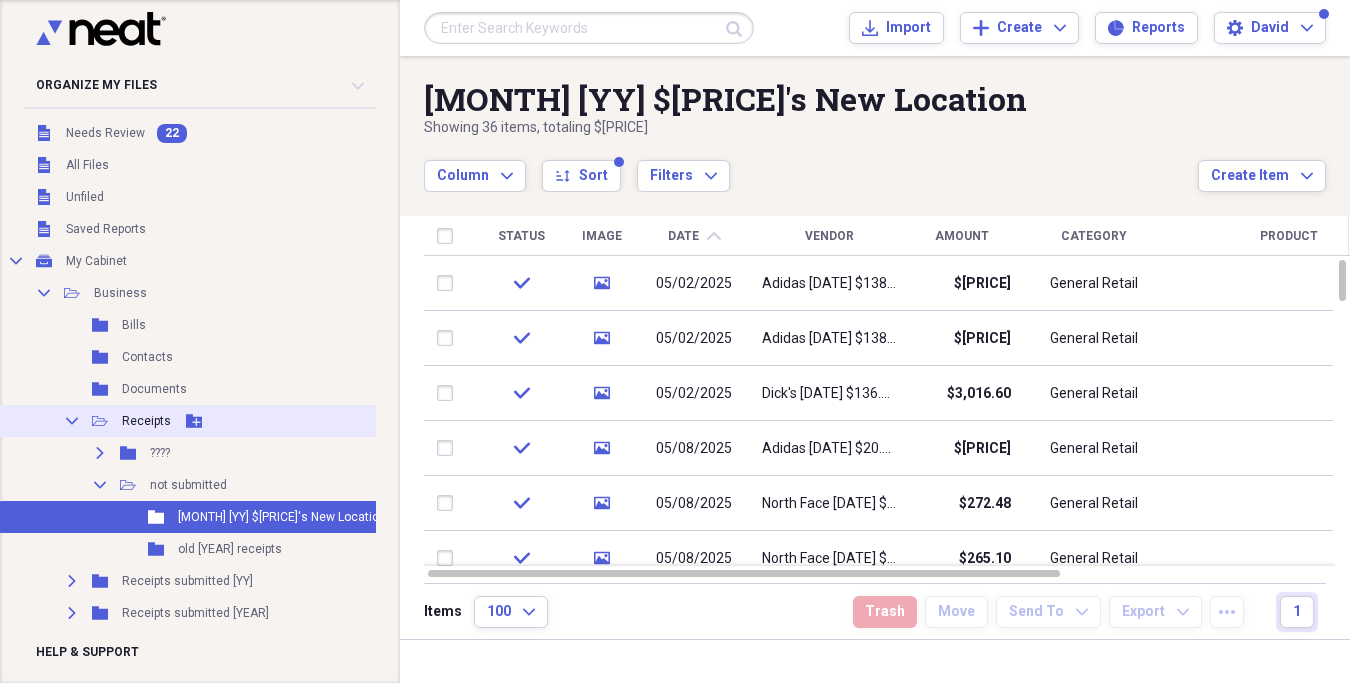 click 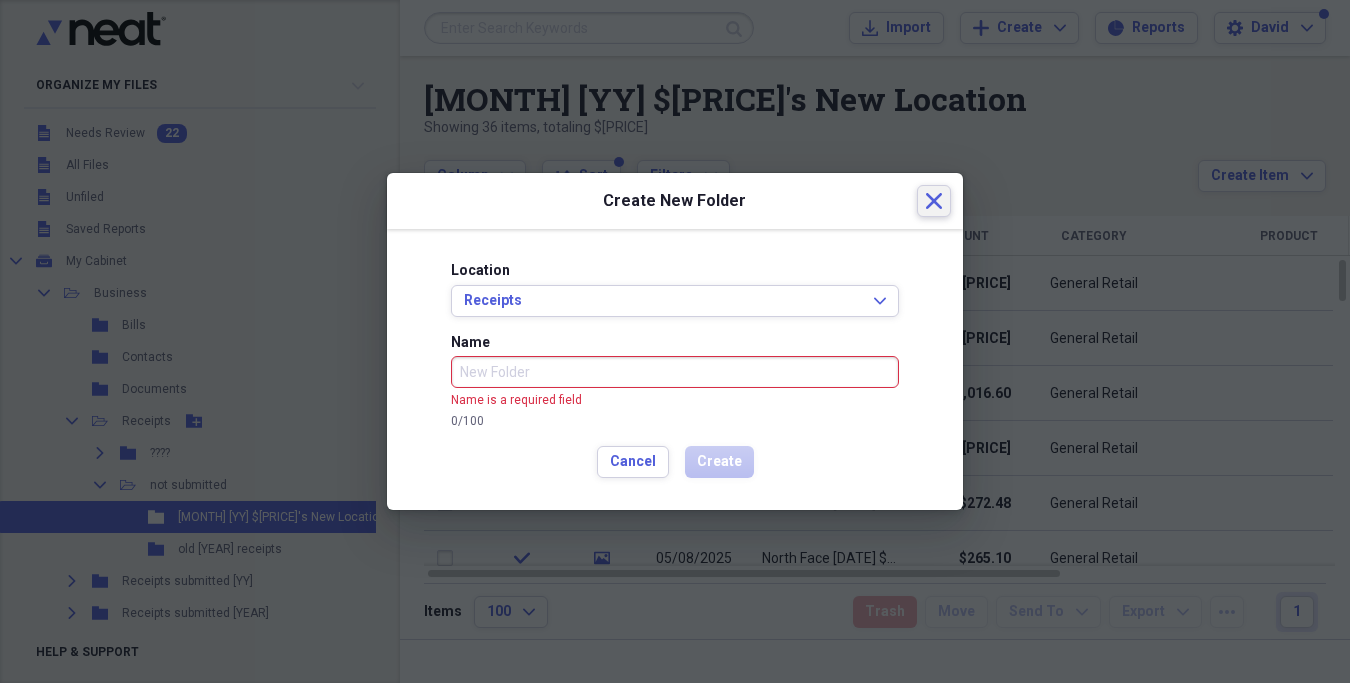 click on "Create New Folder Close" at bounding box center (675, 201) 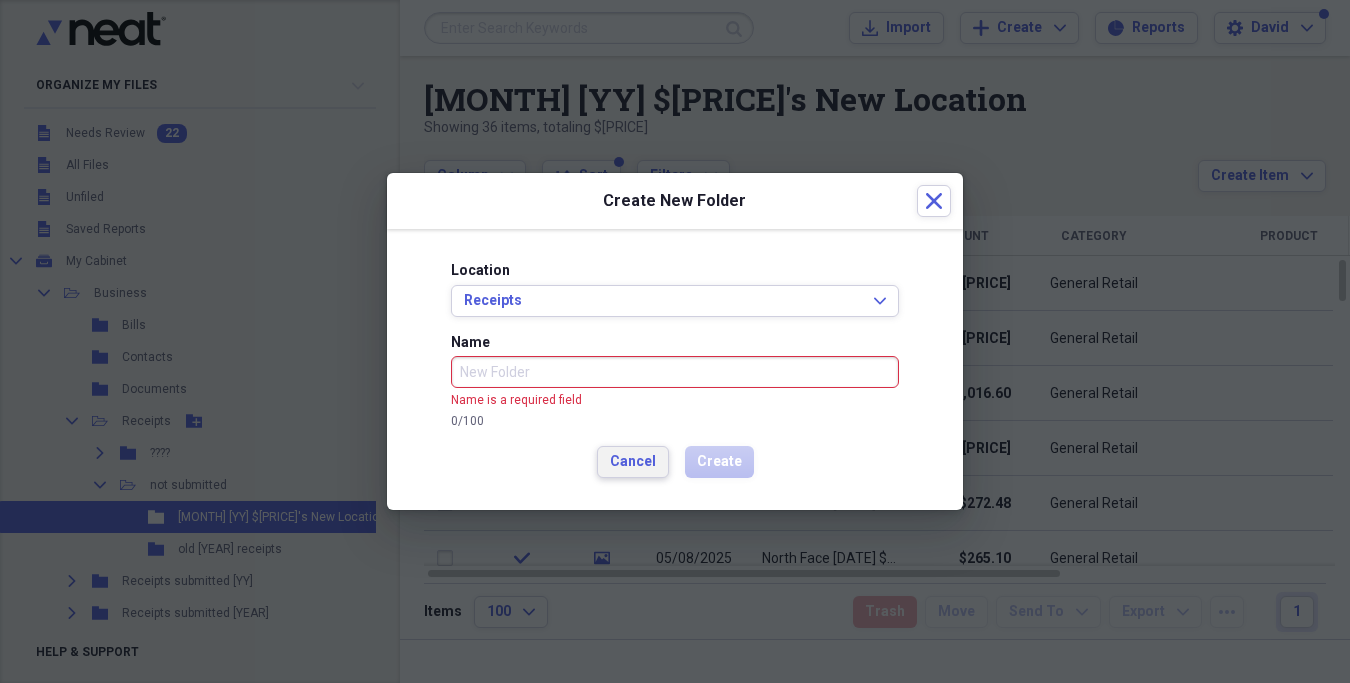 click on "Cancel" at bounding box center (633, 462) 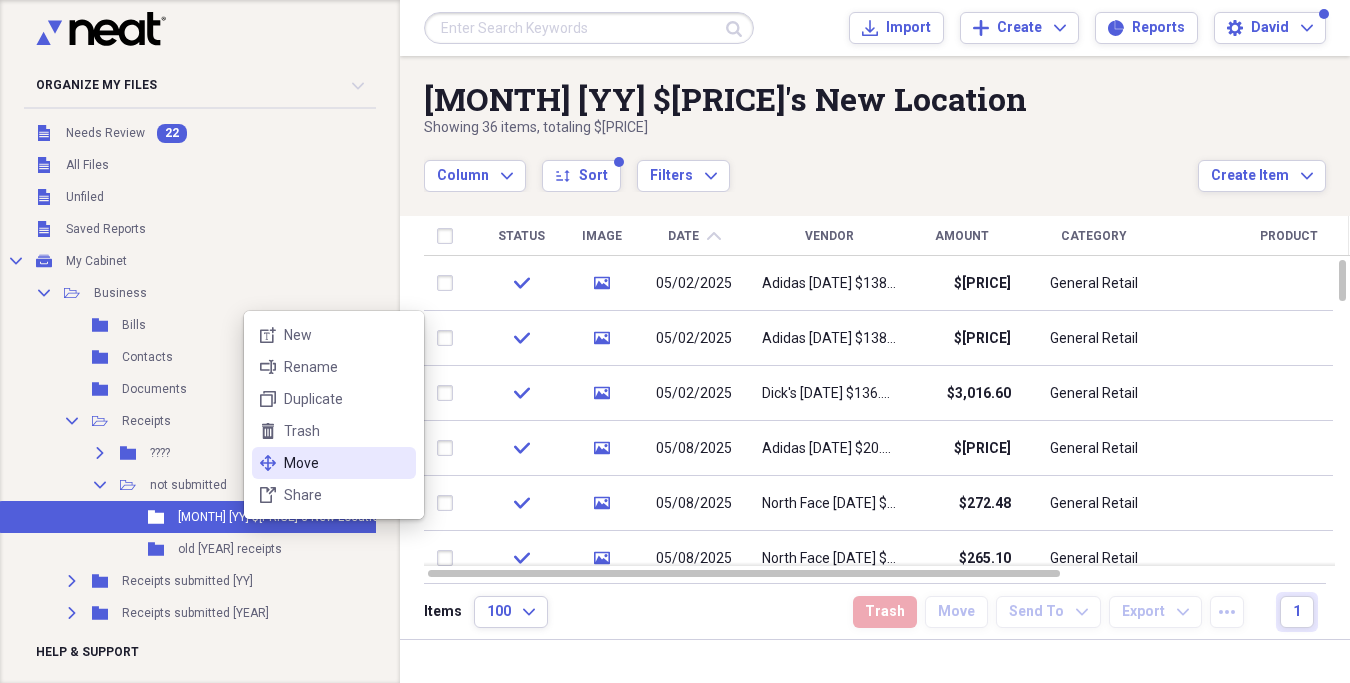 click on "Move" at bounding box center [346, 463] 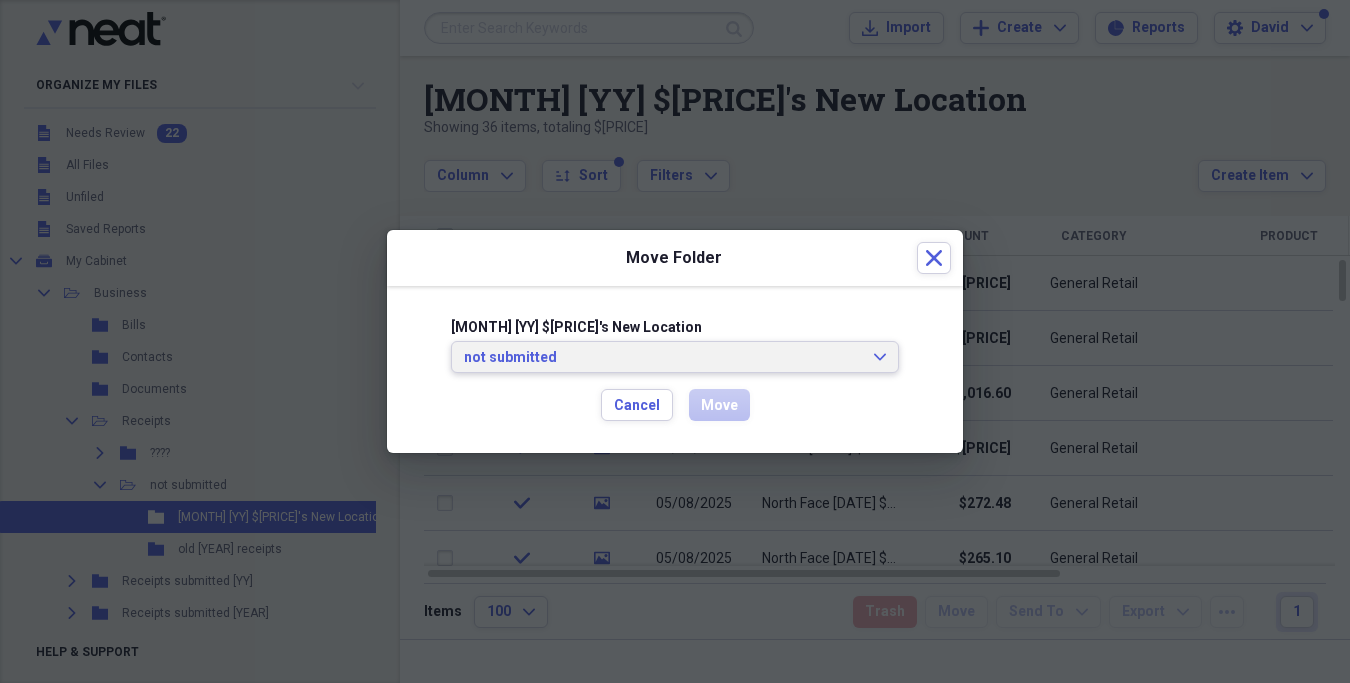 click on "not submitted" at bounding box center (663, 358) 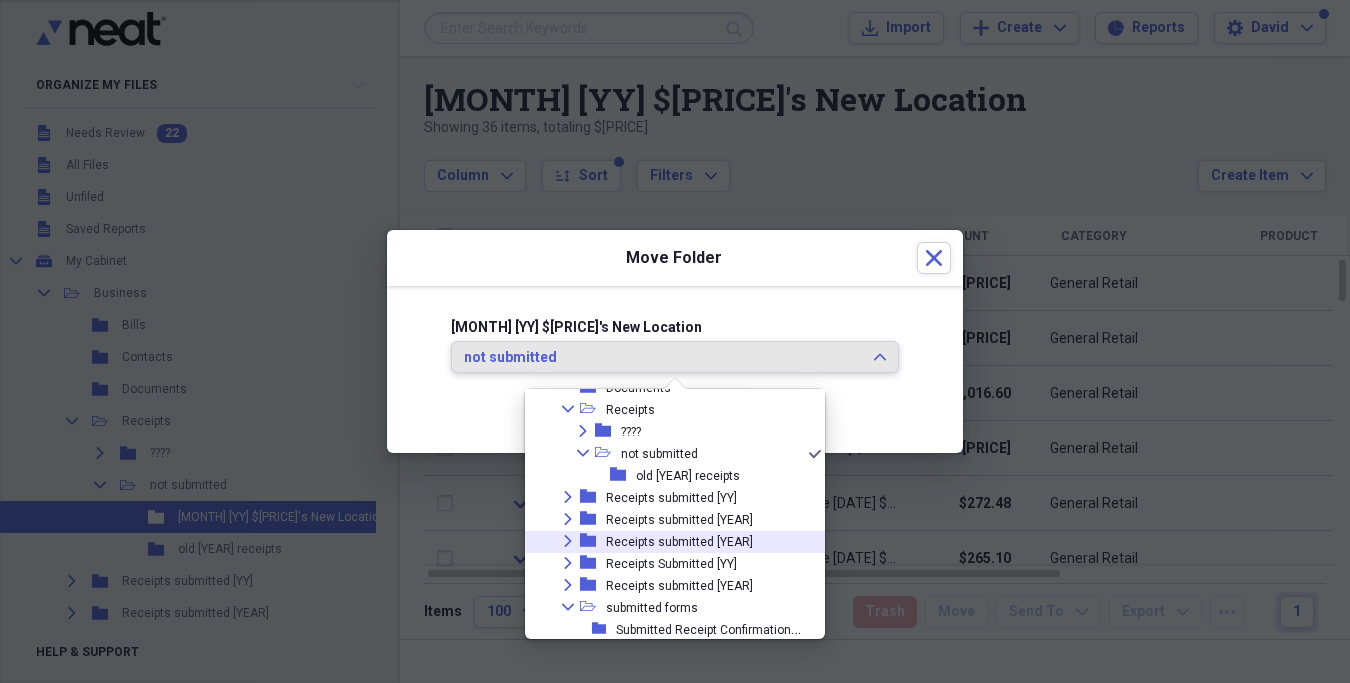 scroll, scrollTop: 118, scrollLeft: 0, axis: vertical 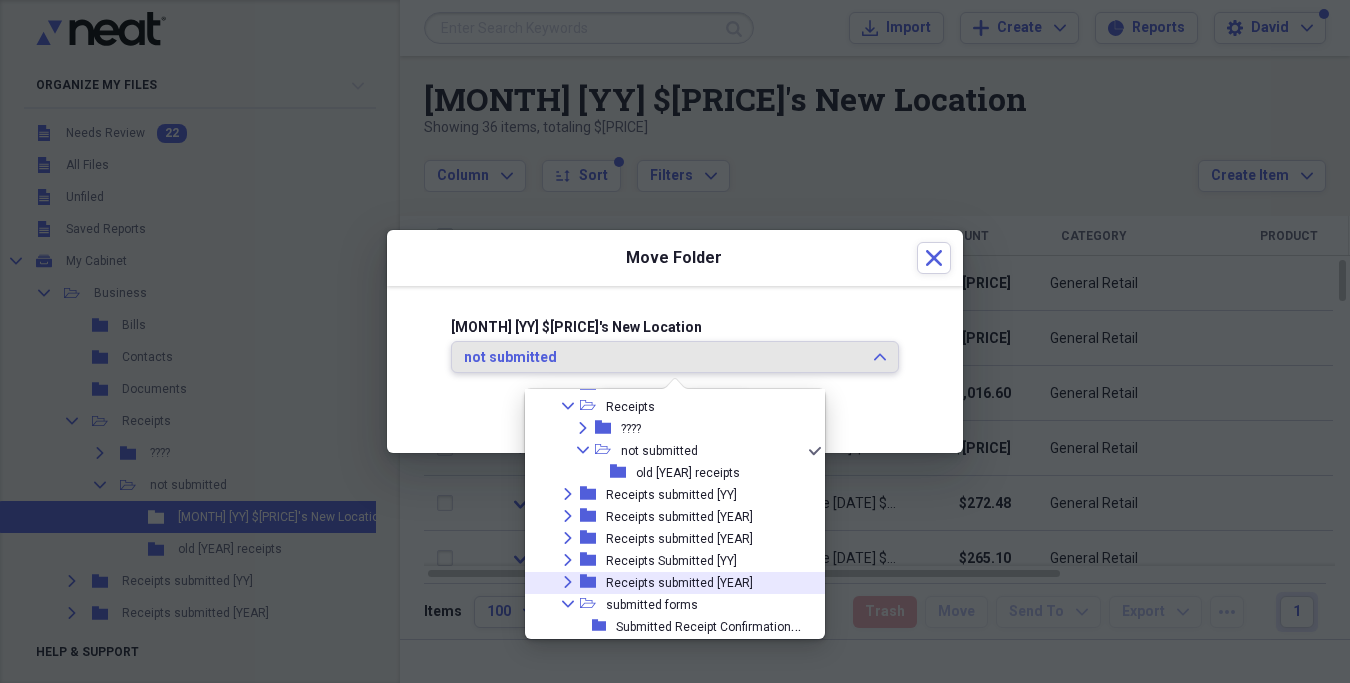click on "Receipts submitted [YEAR]" at bounding box center (679, 583) 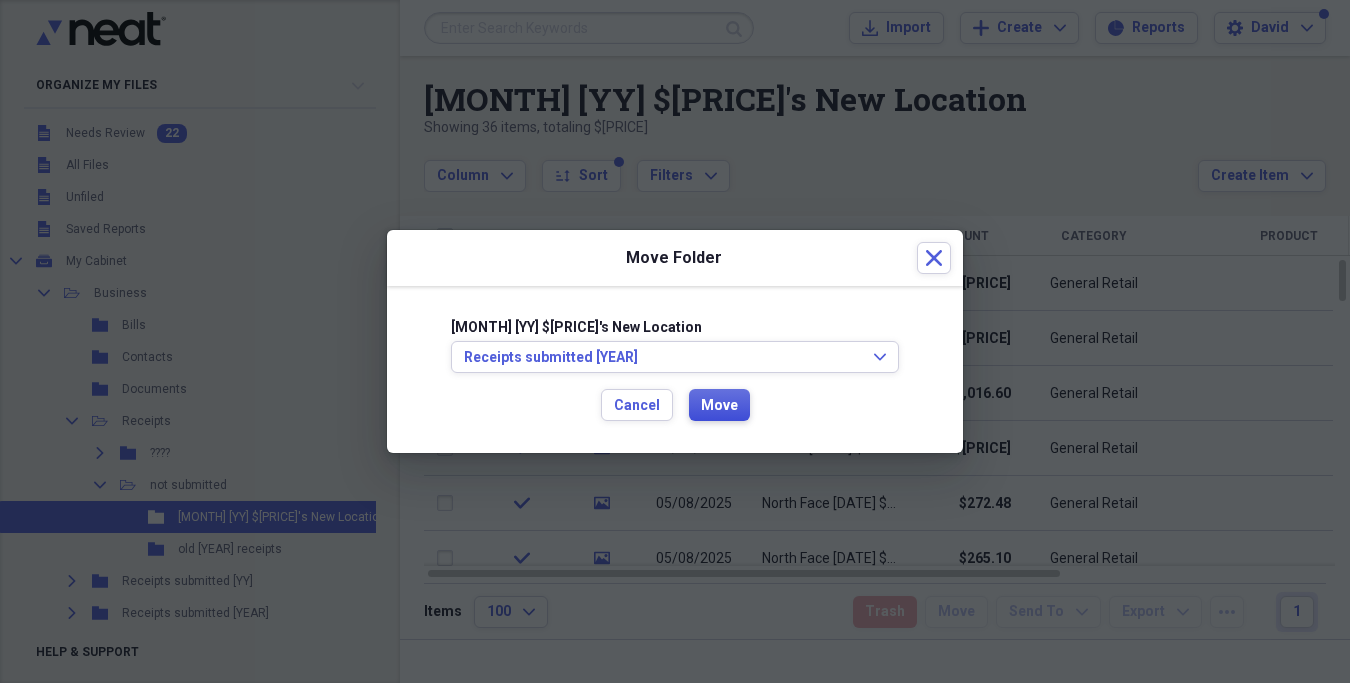 click on "Move" at bounding box center [719, 406] 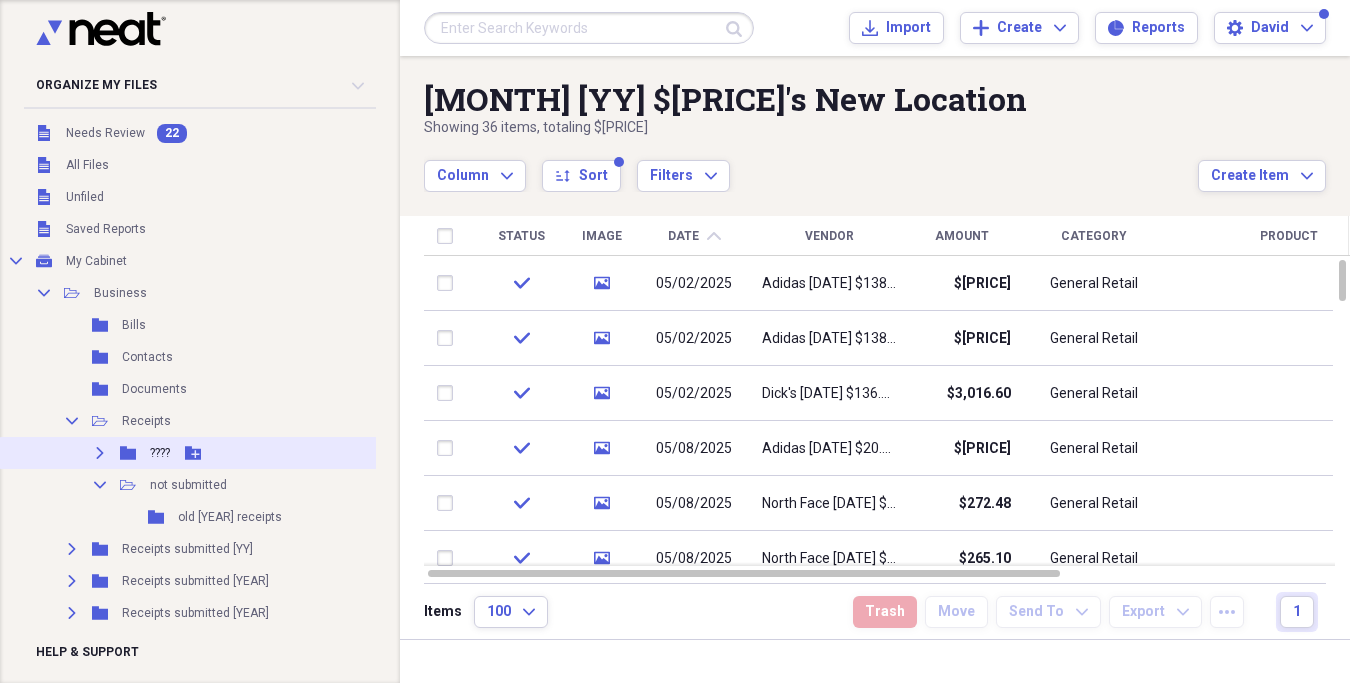 click 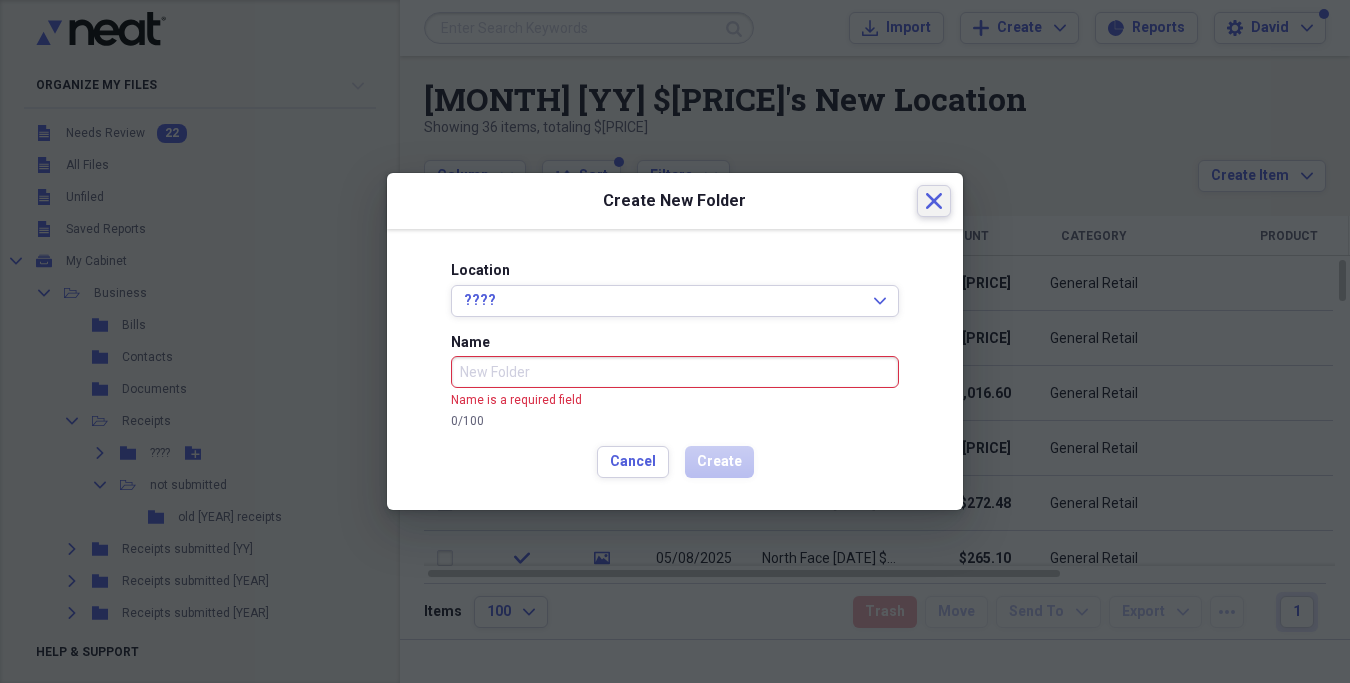 click 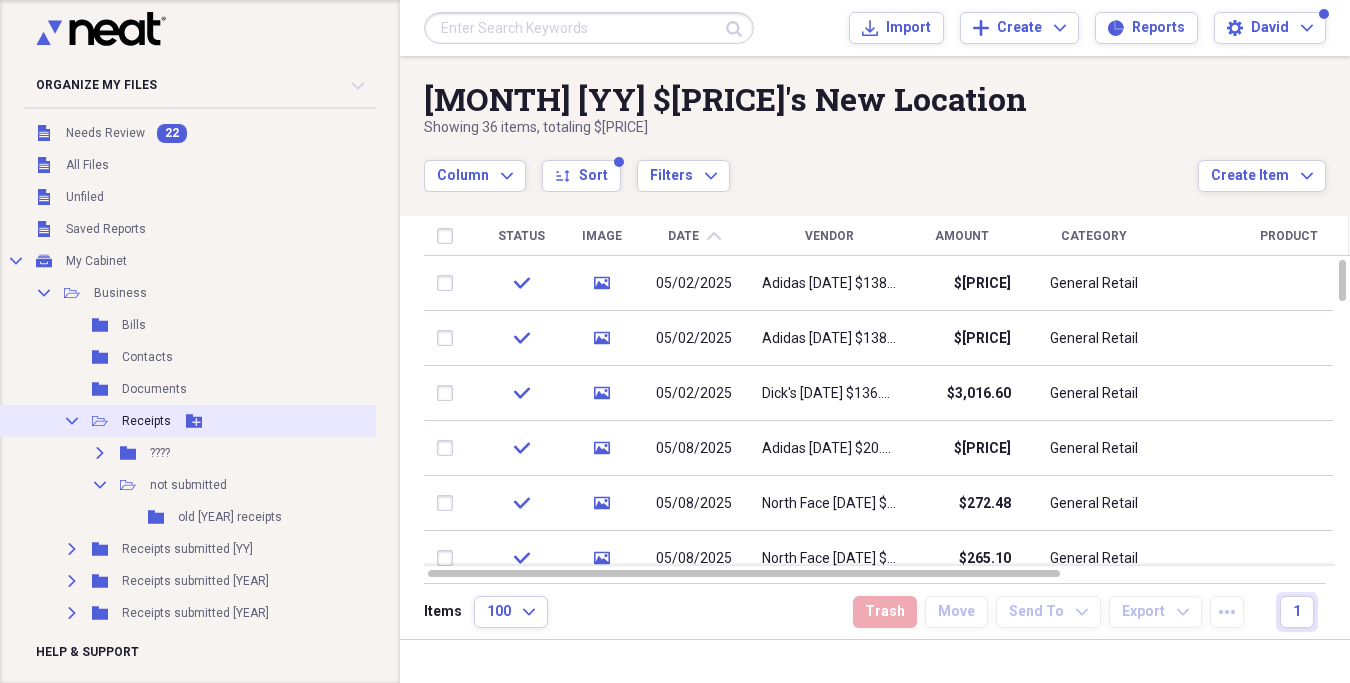 click on "Collapse Open Folder Receipts Add Folder" at bounding box center (216, 421) 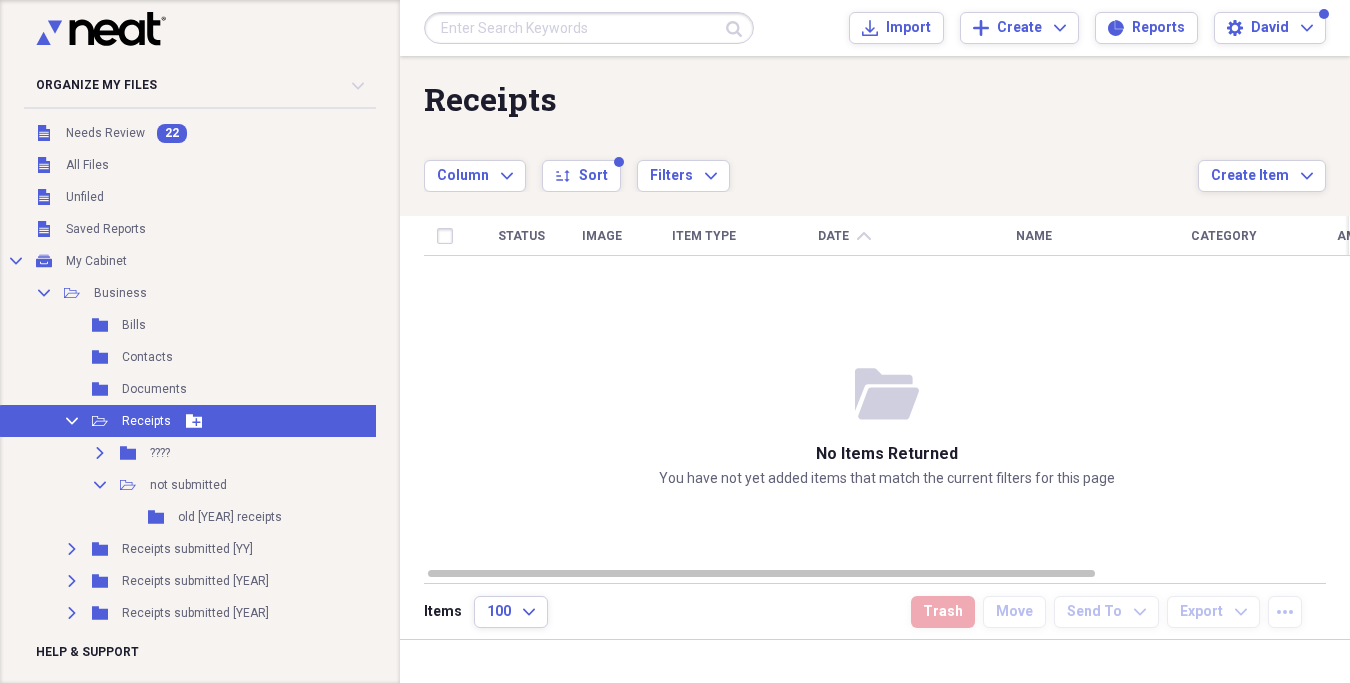 click 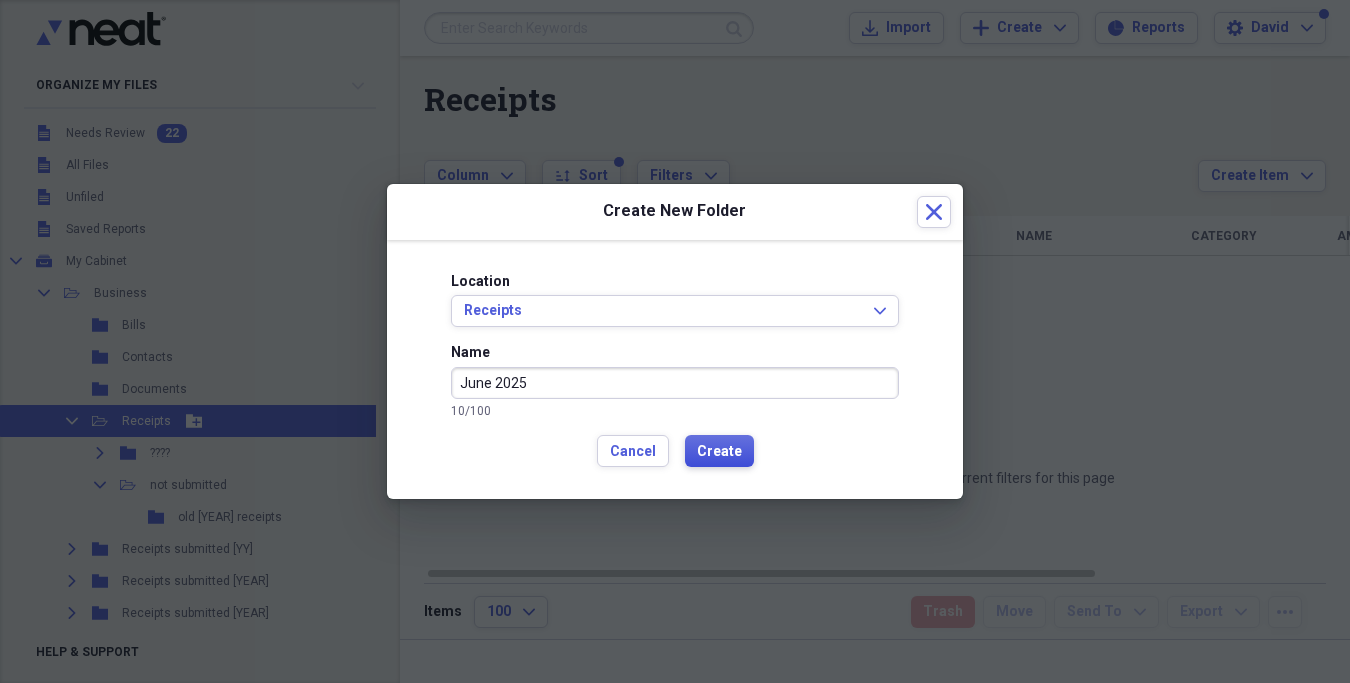 type on "June 2025" 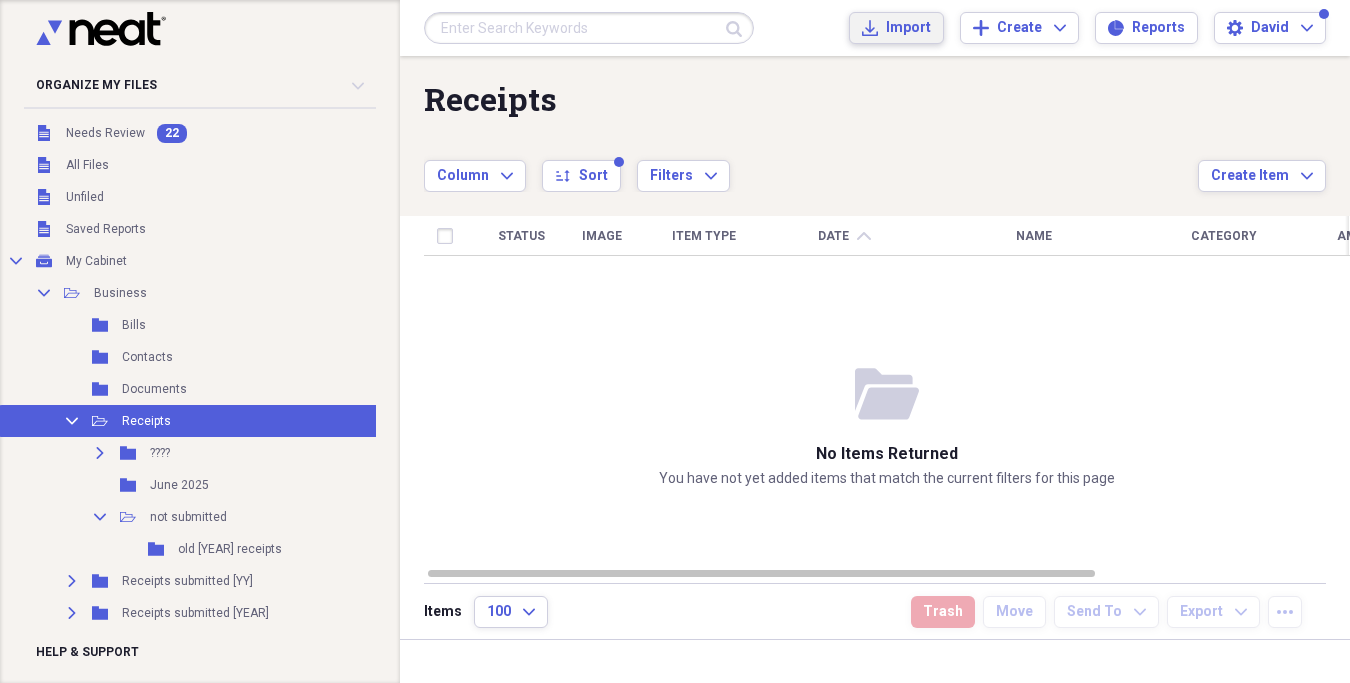click on "Import Import" at bounding box center [896, 28] 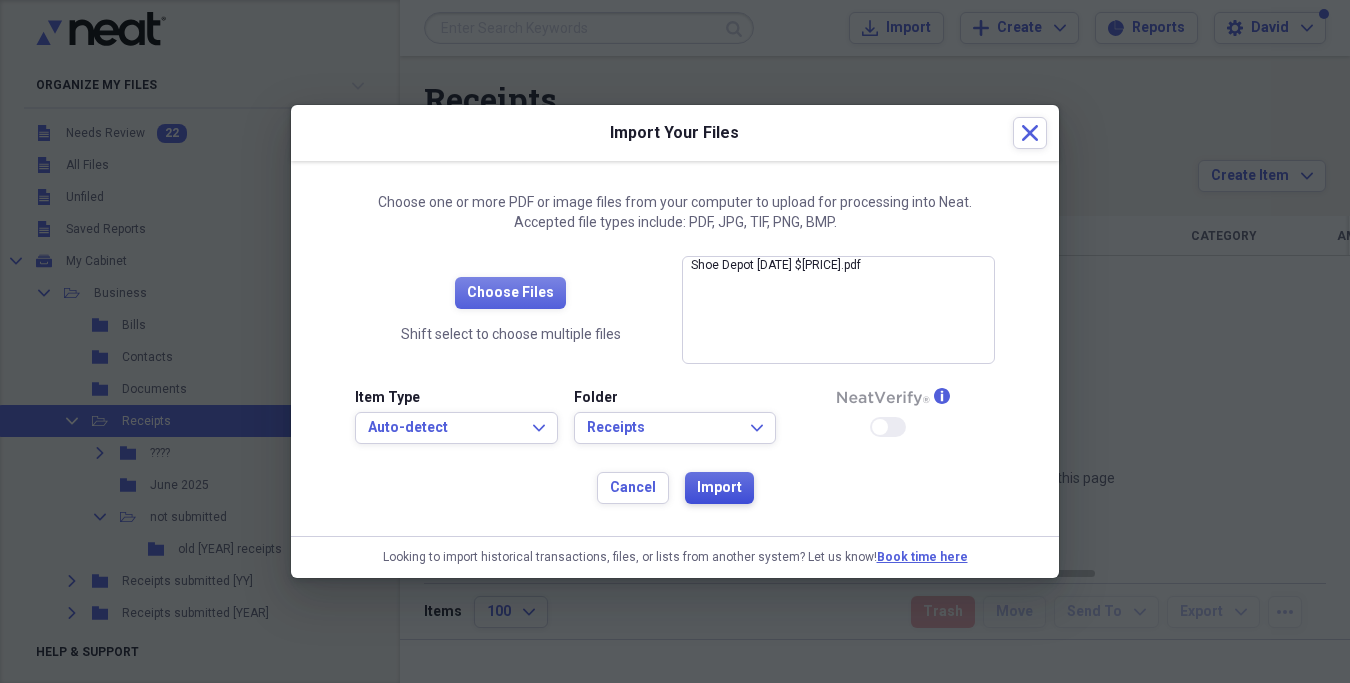 click on "Import" at bounding box center [719, 488] 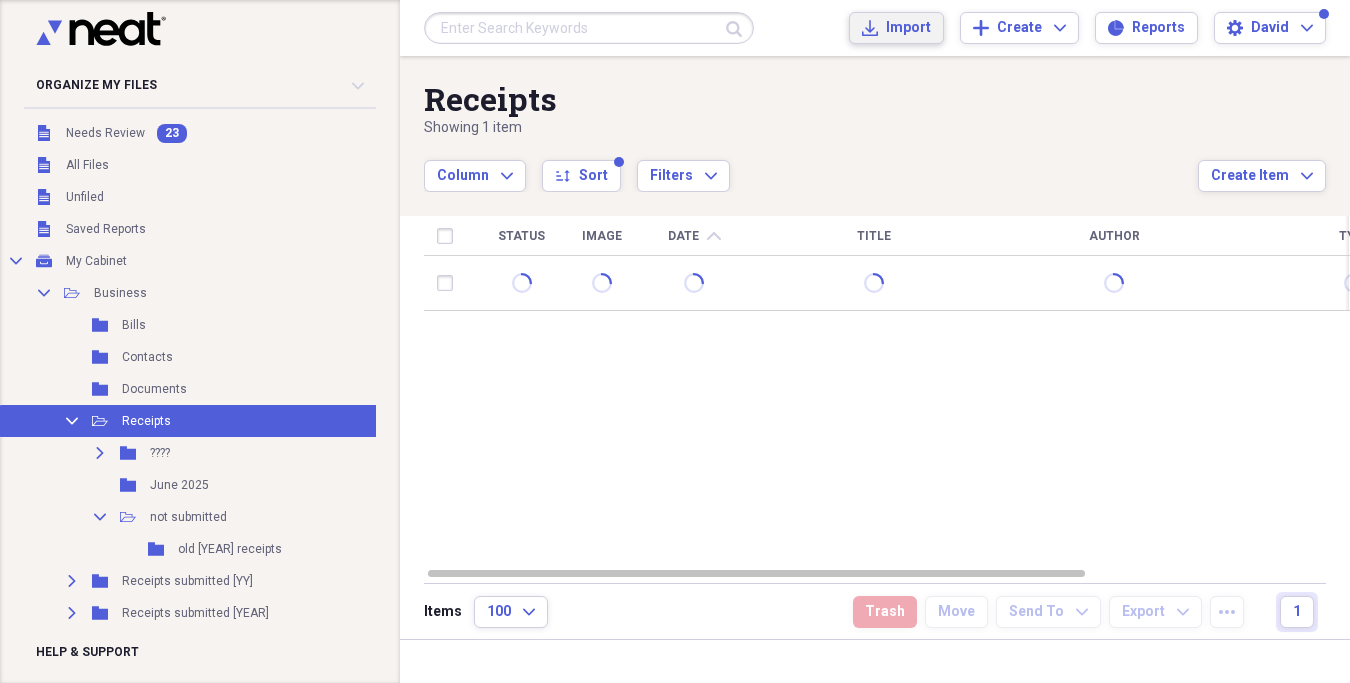 click on "Import" at bounding box center (908, 28) 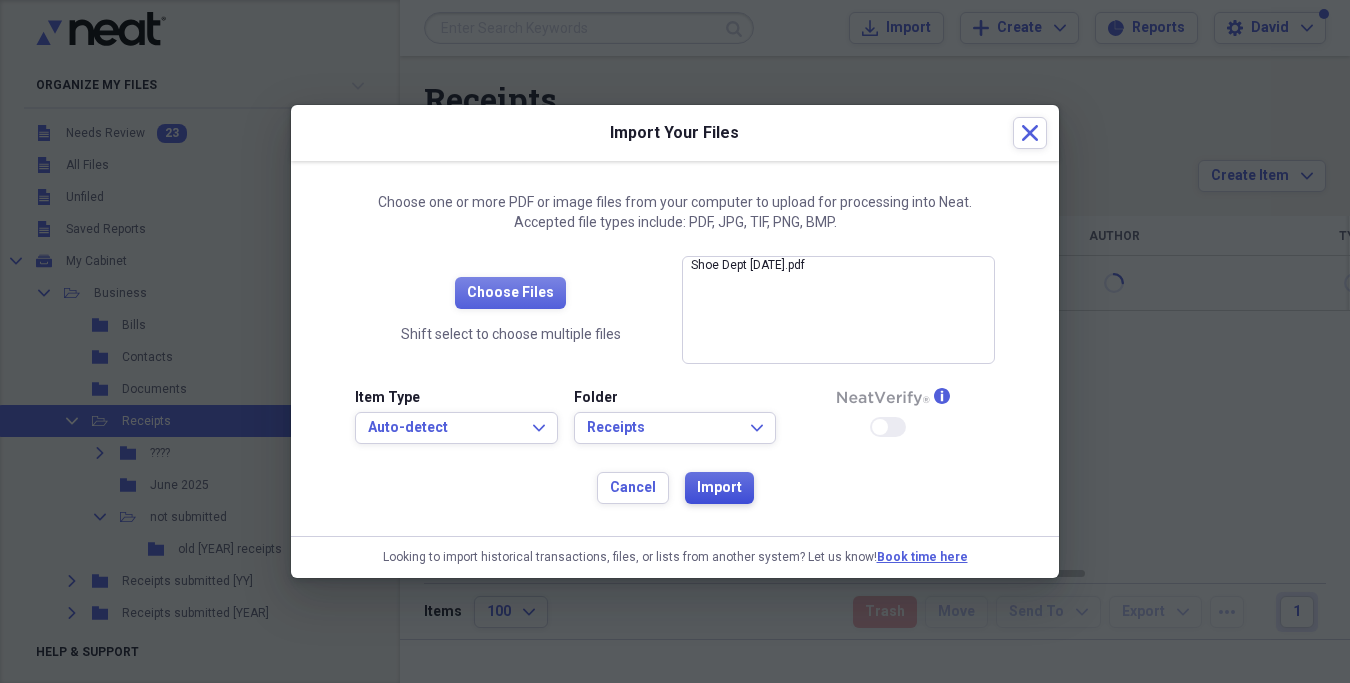 click on "Import" at bounding box center [719, 488] 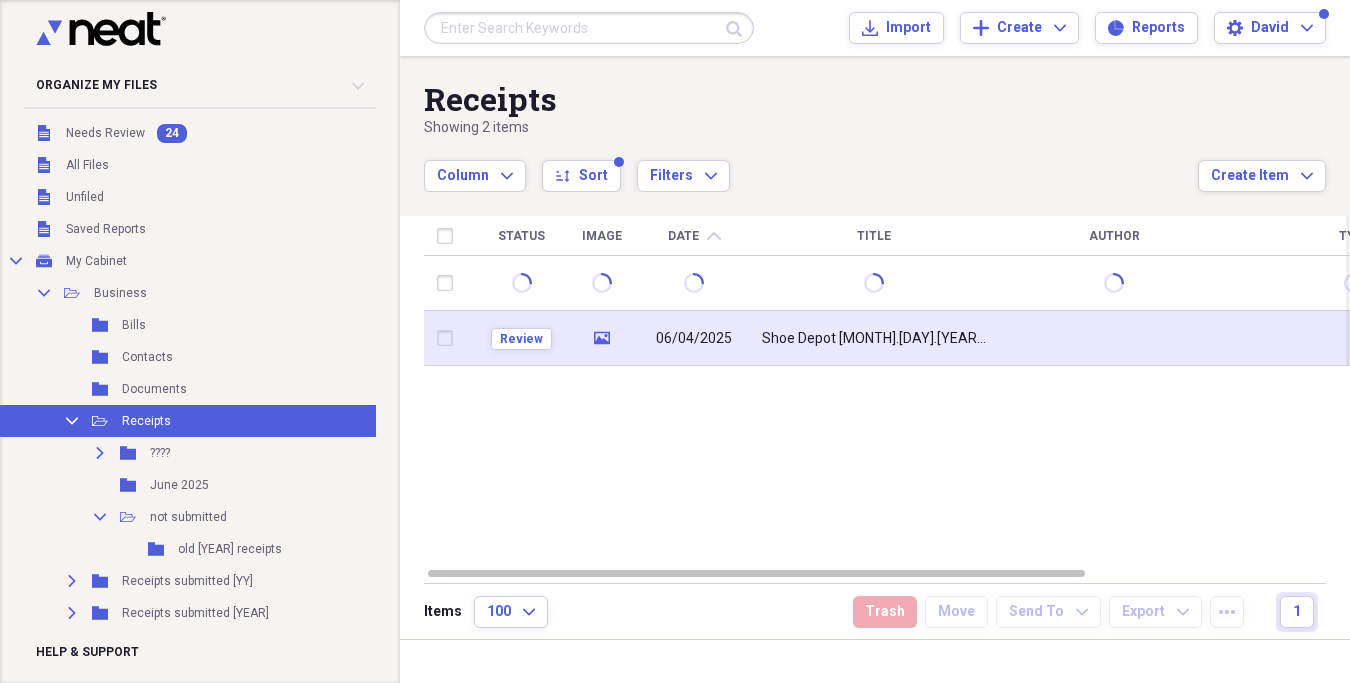 click on "06/04/2025" at bounding box center [694, 338] 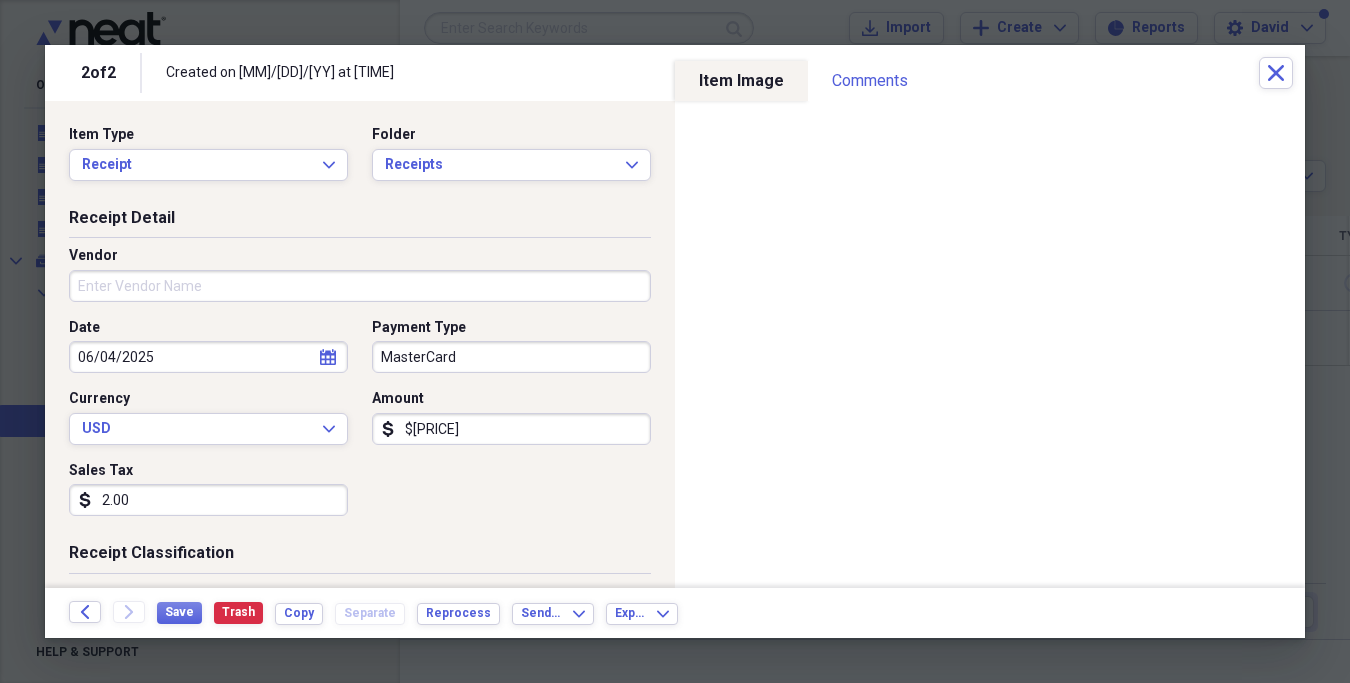 click on "Vendor" at bounding box center [360, 286] 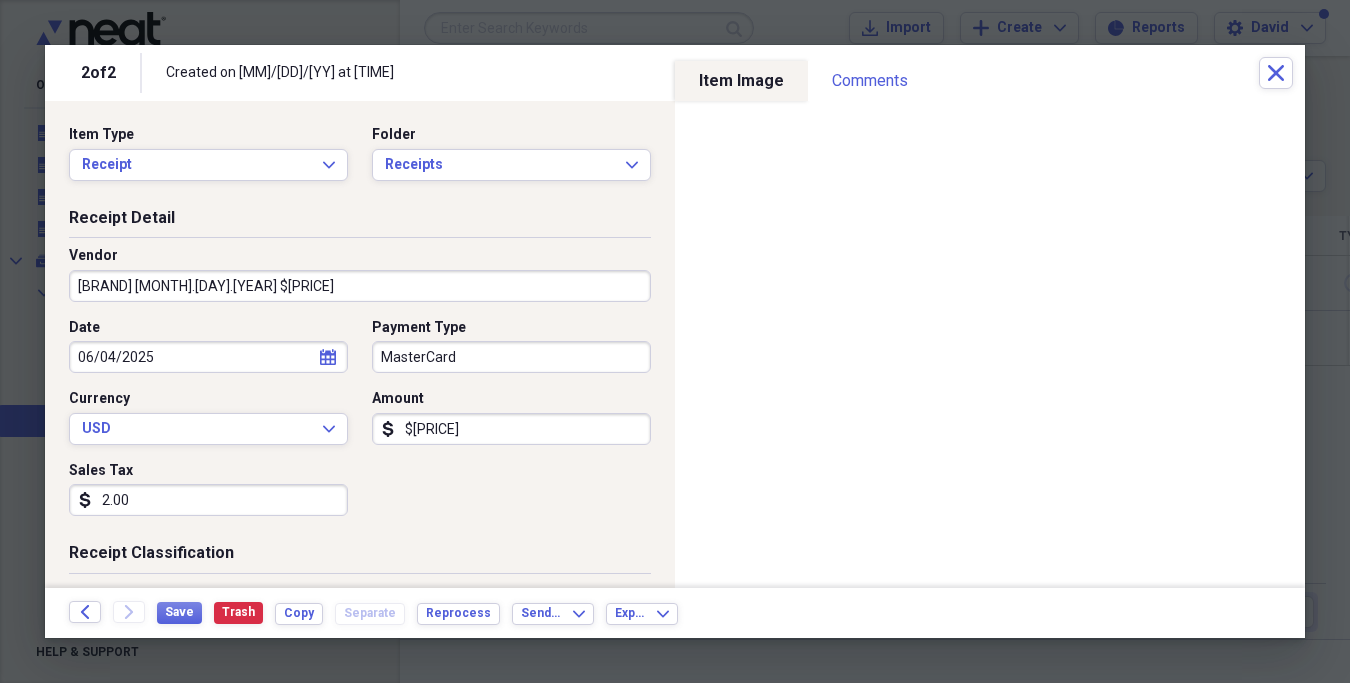 type on "[BRAND] [MONTH].[DAY].[YEAR] $[PRICE]" 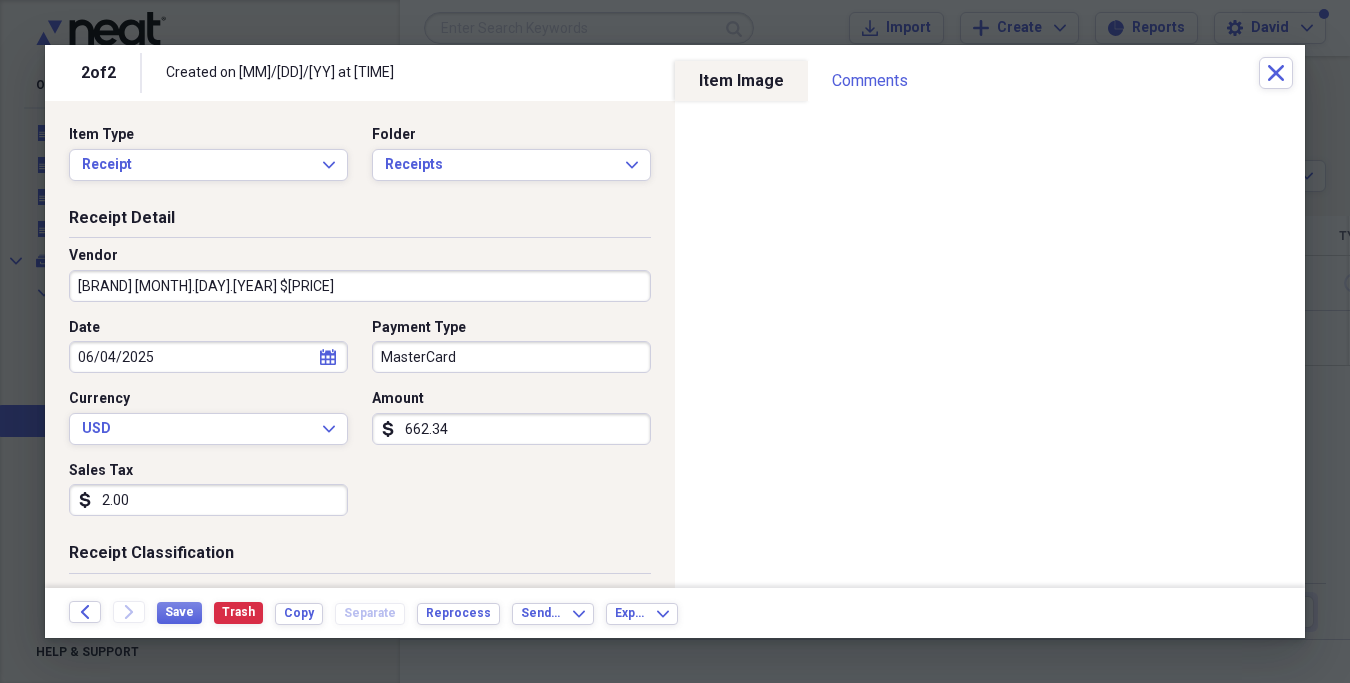 type on "662.34" 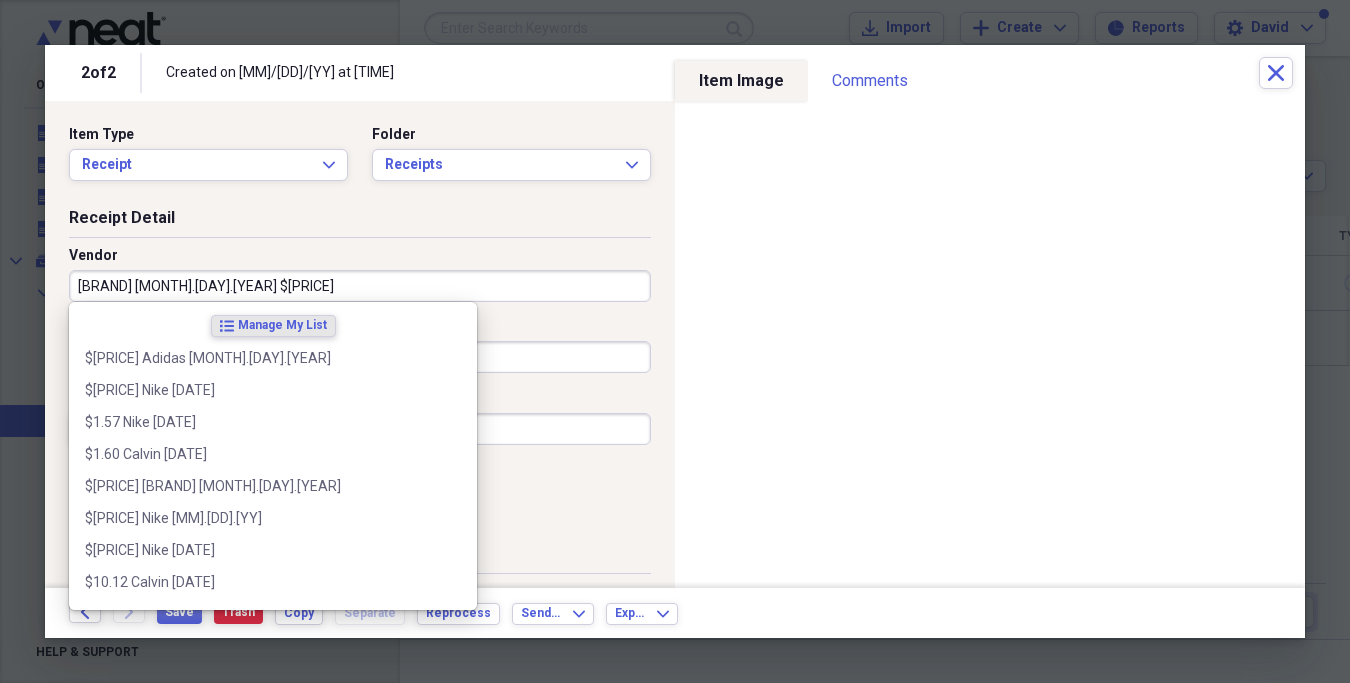 click on "[BRAND] [MONTH].[DAY].[YEAR] $[PRICE]" at bounding box center [360, 286] 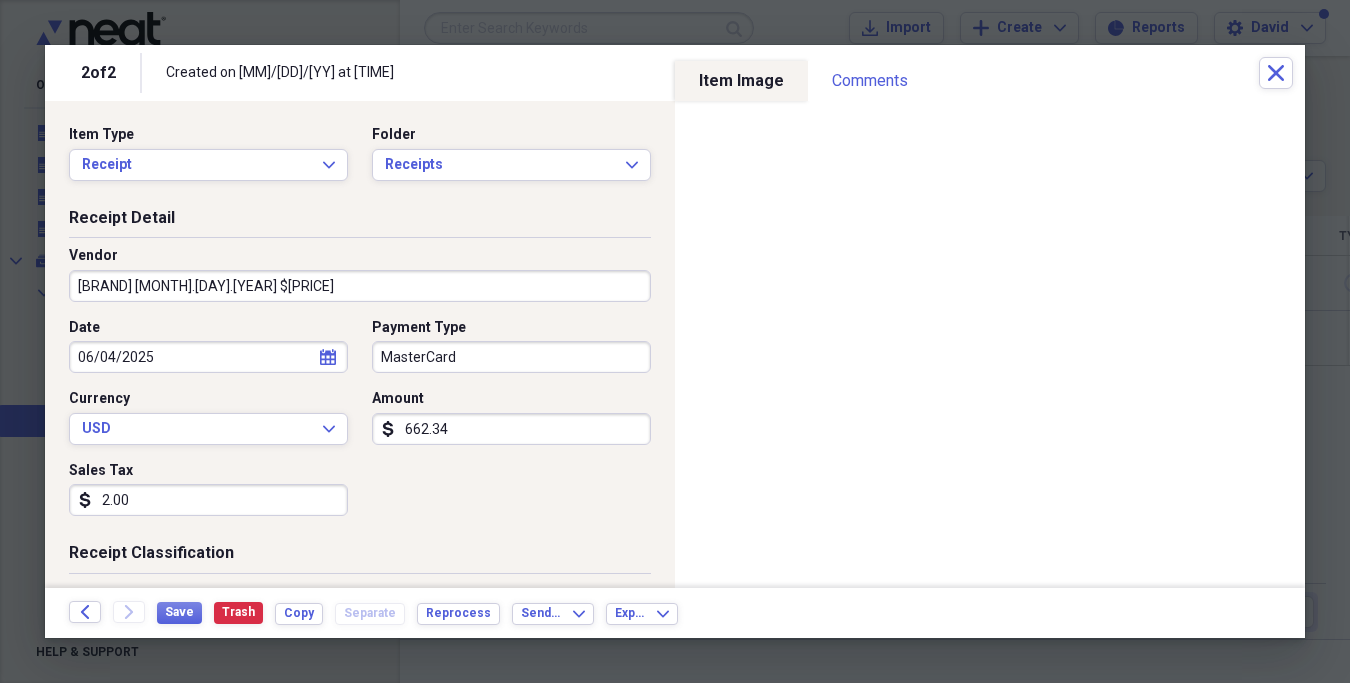click on "2.00" at bounding box center (208, 500) 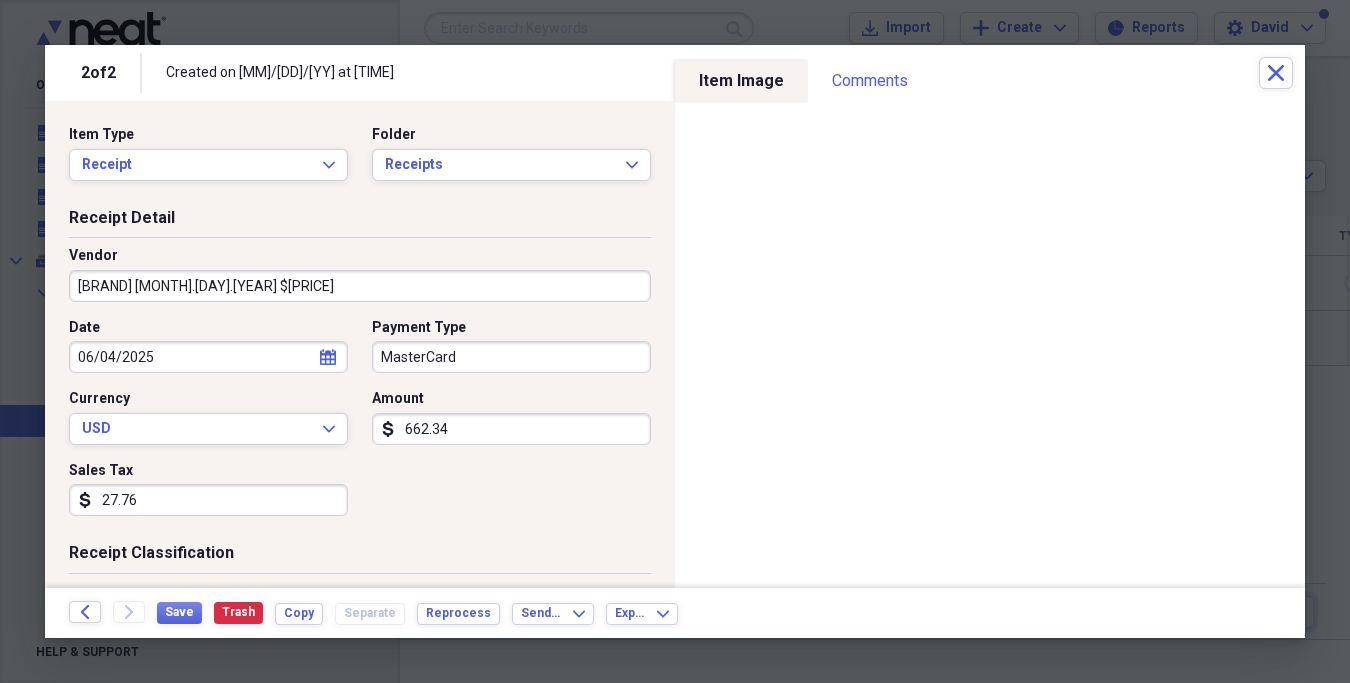 type on "27.76" 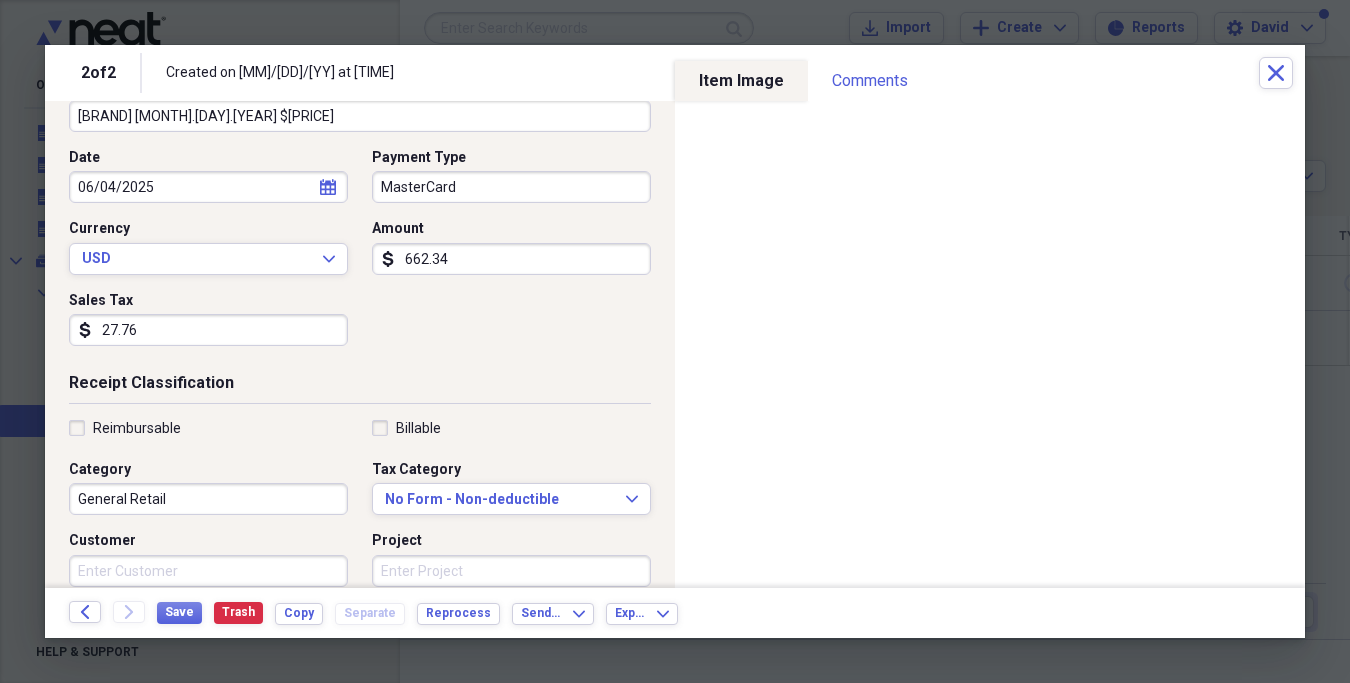 scroll, scrollTop: 171, scrollLeft: 0, axis: vertical 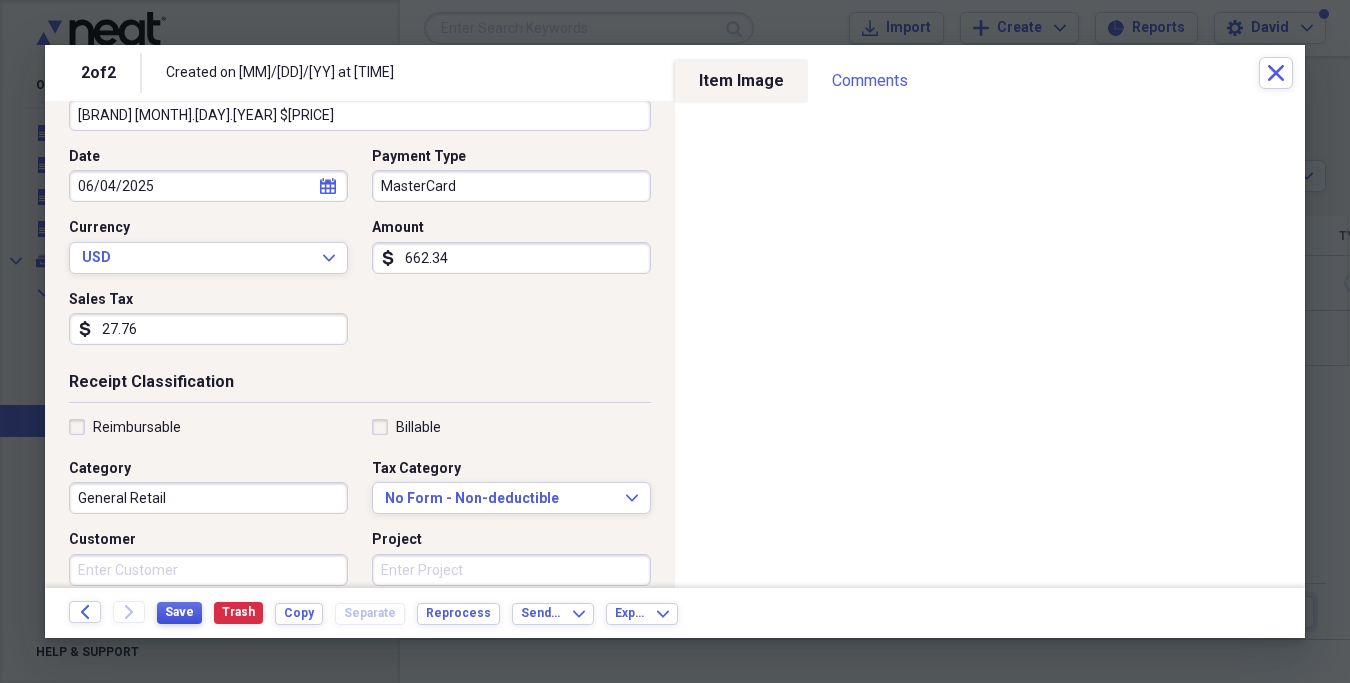 click on "Save" at bounding box center (179, 612) 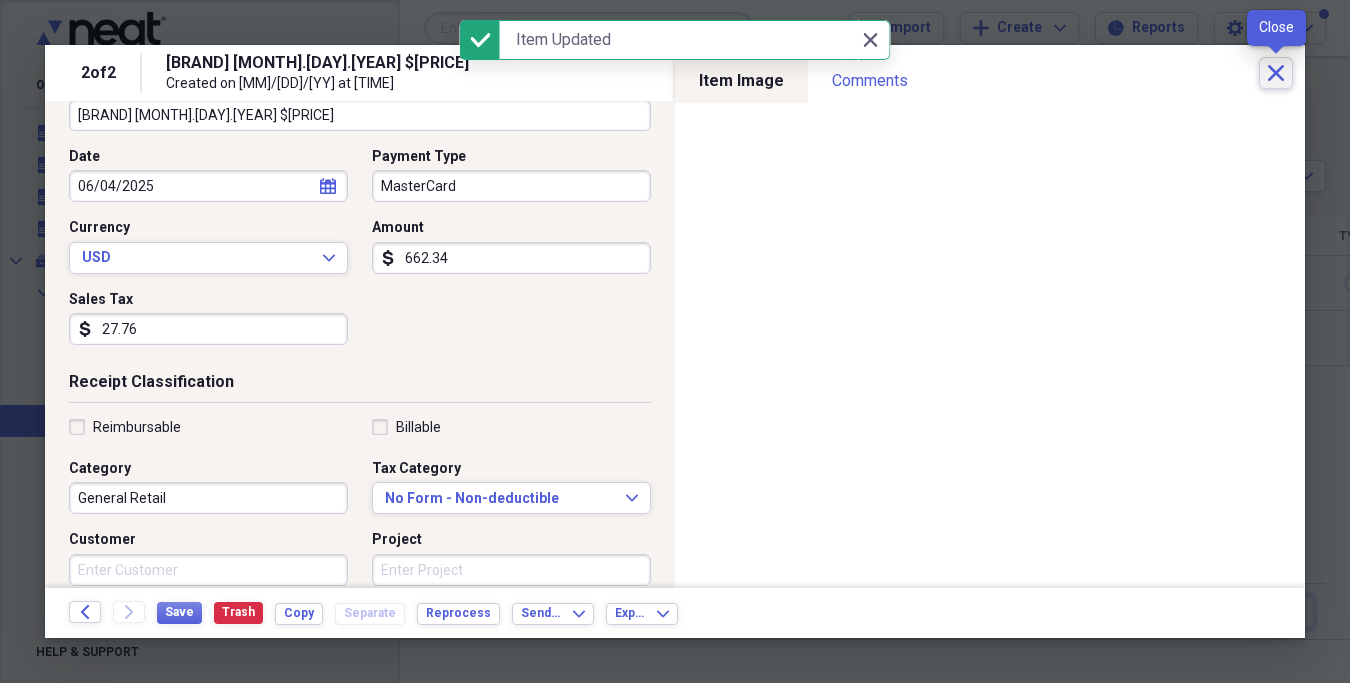 click on "Close" at bounding box center (1276, 73) 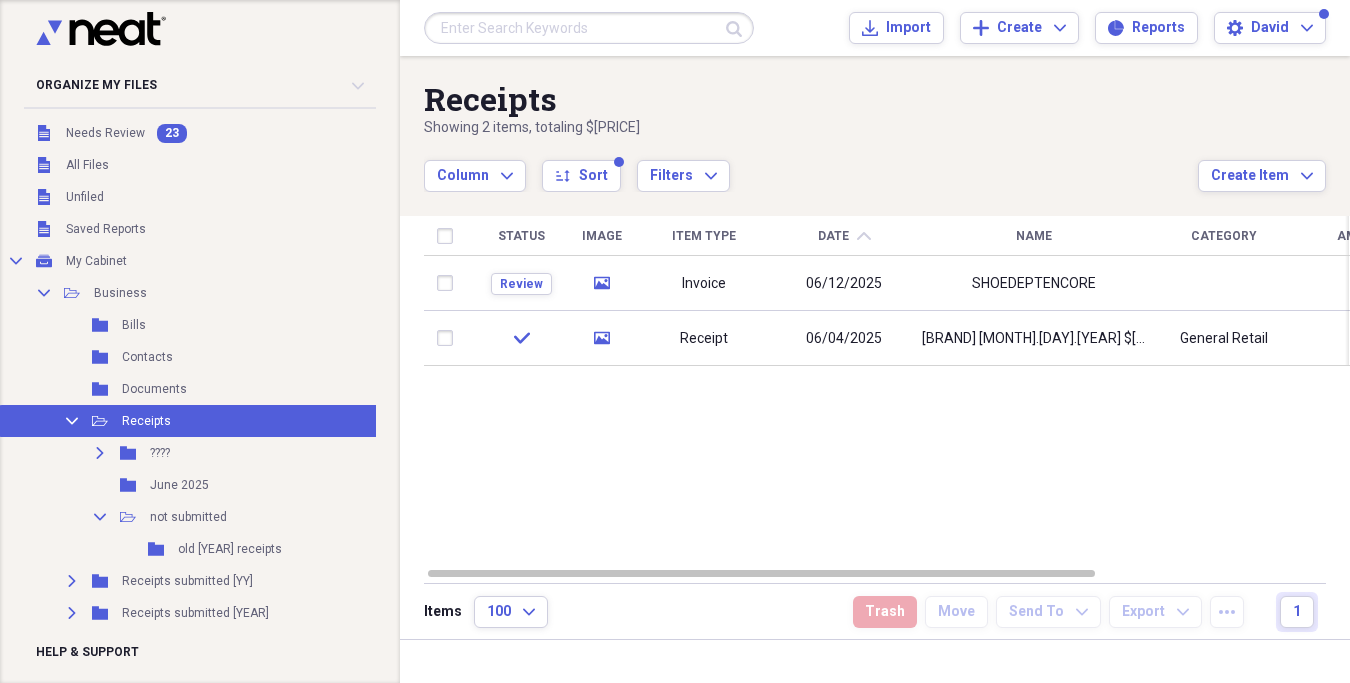 click on "Column Expand sort Sort Filters  Expand" at bounding box center (811, 165) 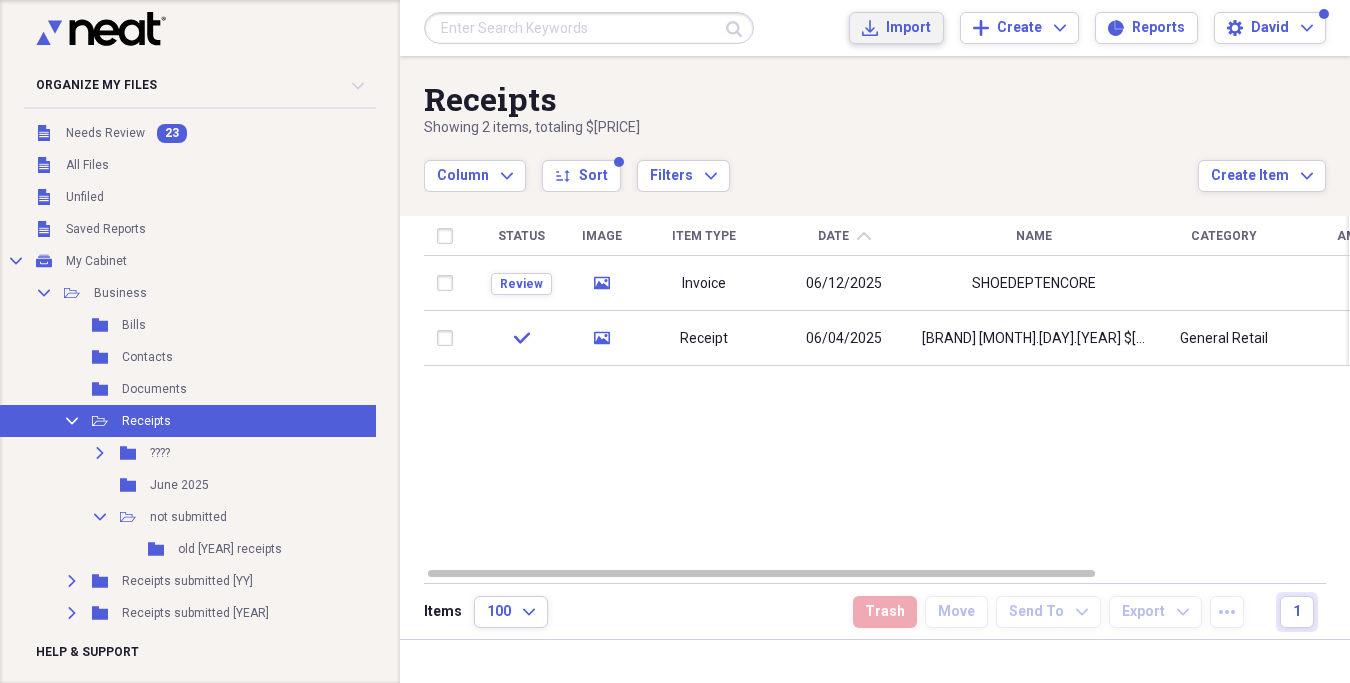 click on "Import" at bounding box center (908, 28) 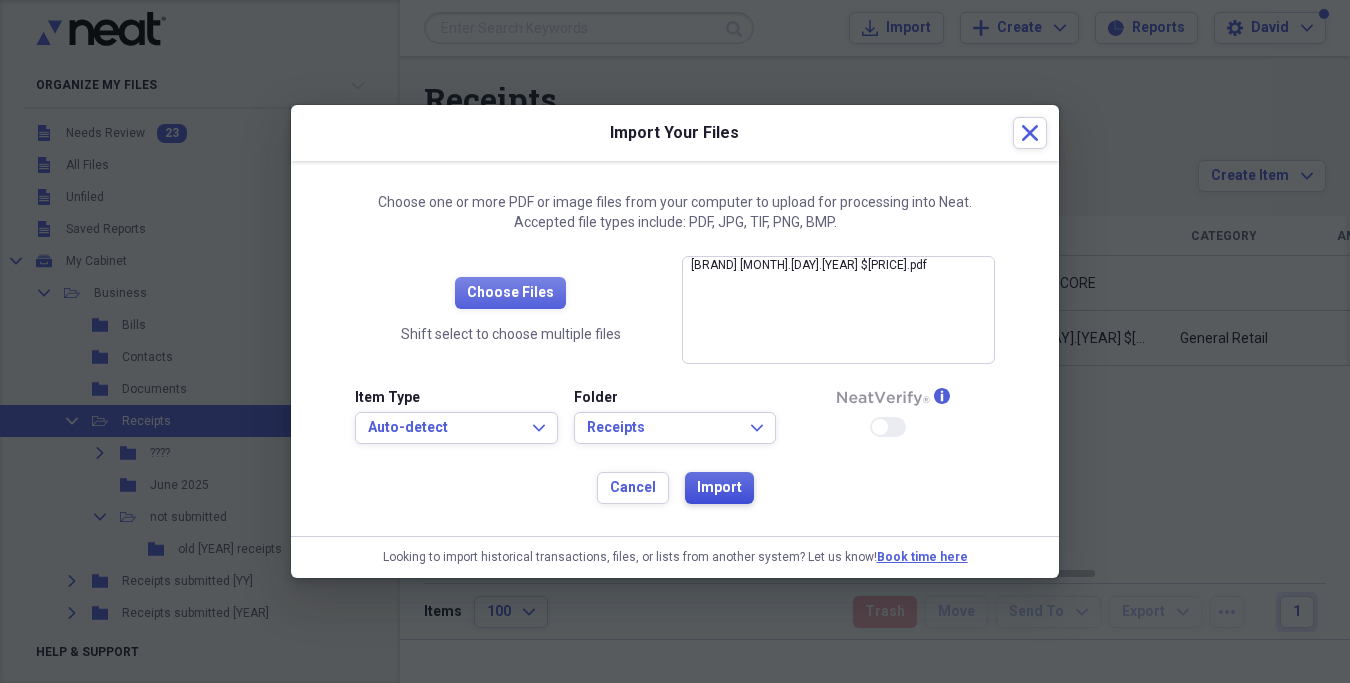 click on "Import" at bounding box center (719, 488) 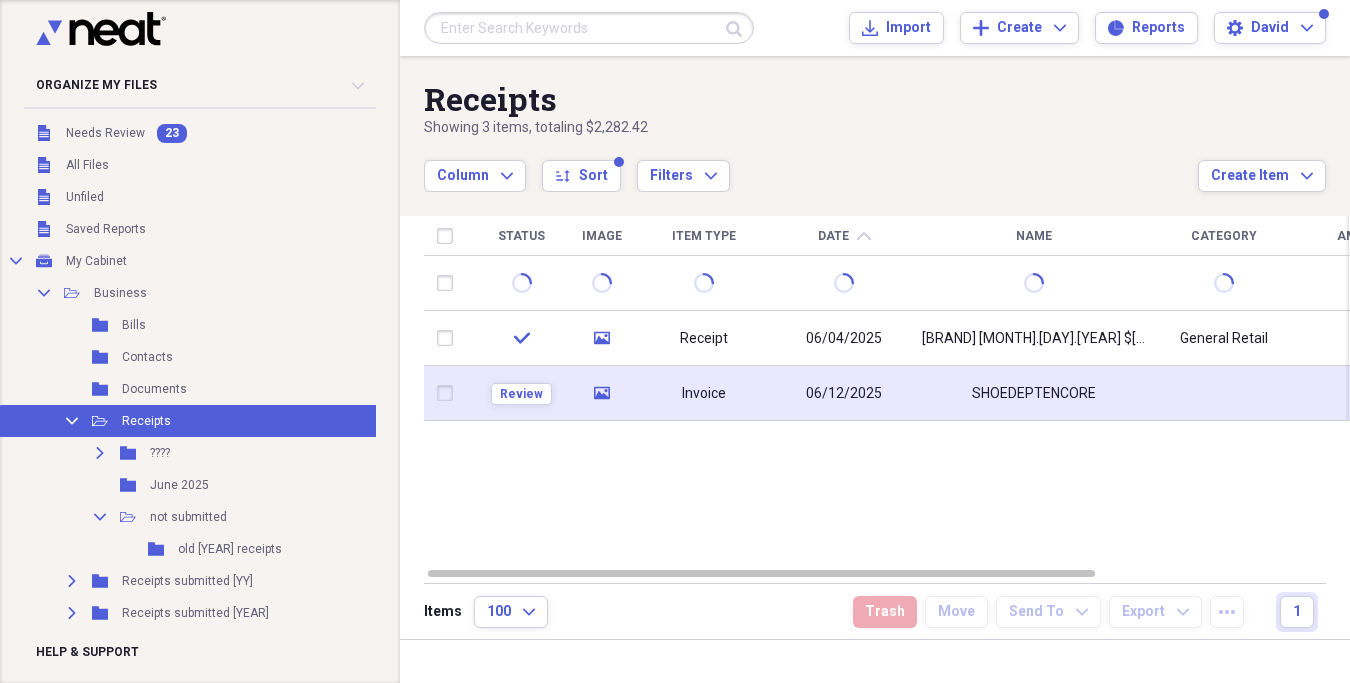 click on "Invoice" at bounding box center [704, 393] 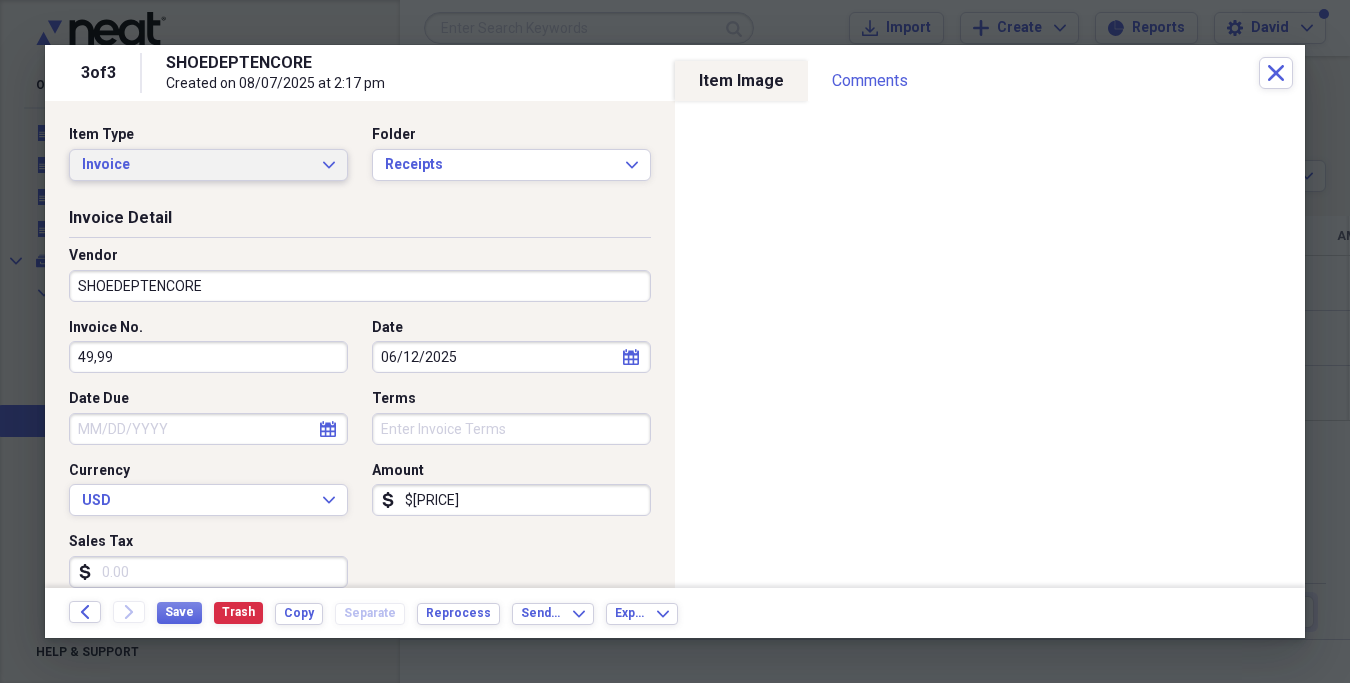 click on "Invoice" at bounding box center (196, 165) 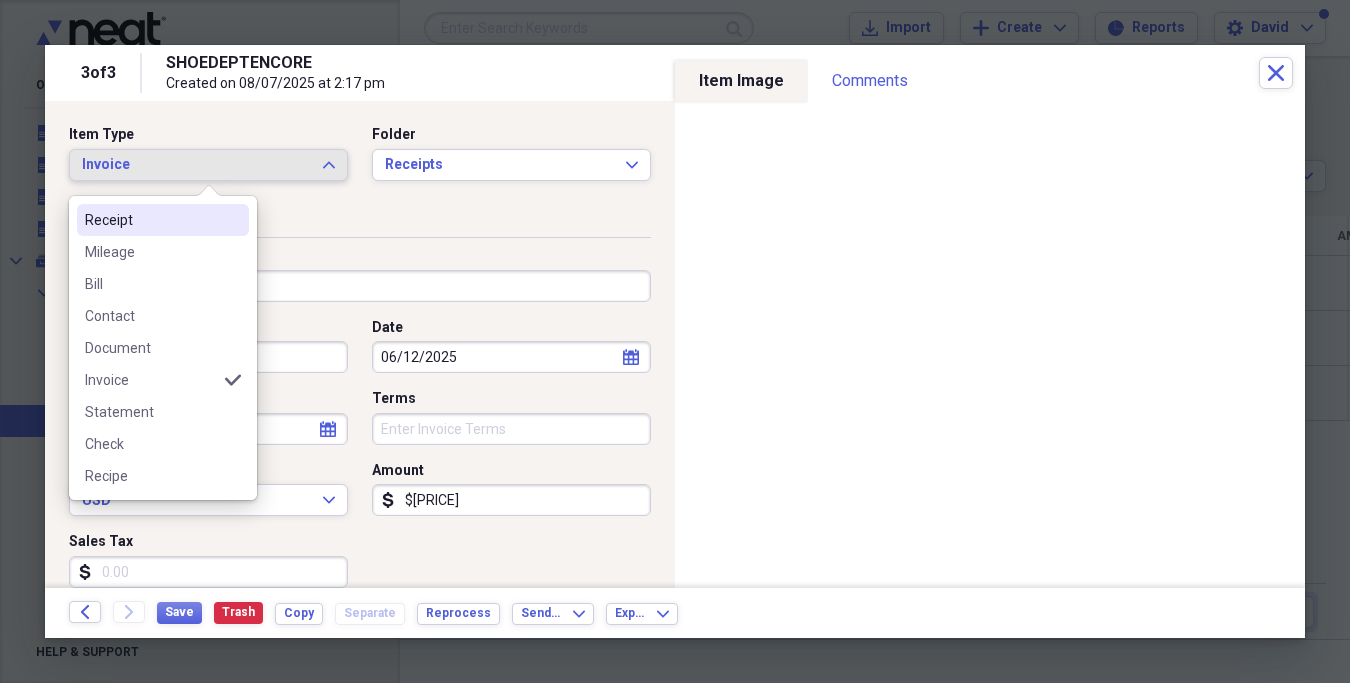 click on "Receipt" at bounding box center (151, 220) 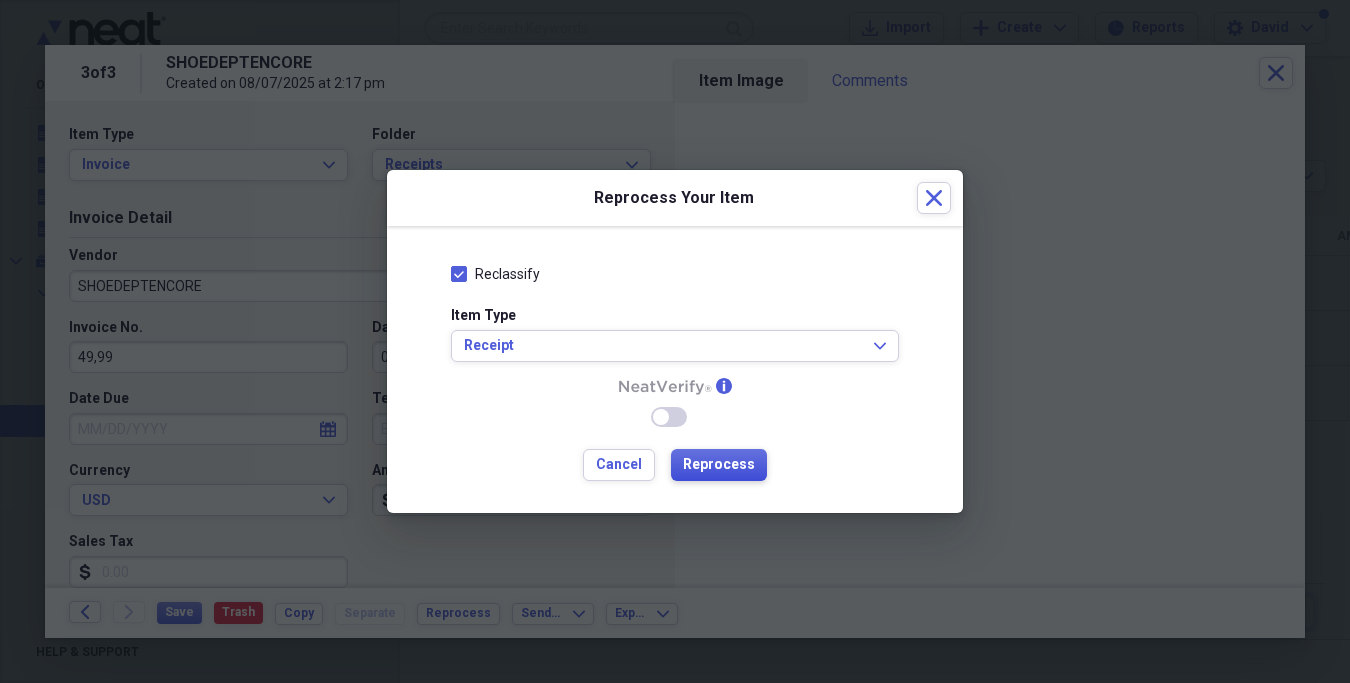 click on "Reprocess" at bounding box center (719, 465) 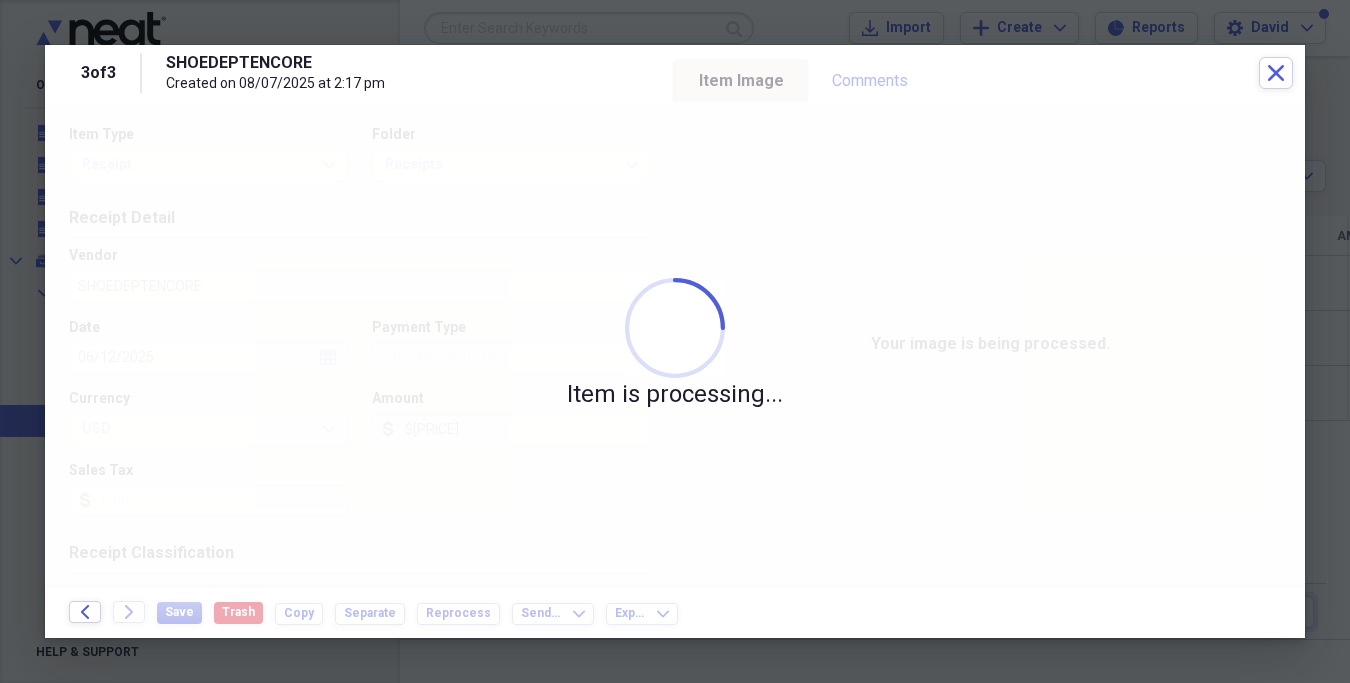 click on "SHOEDEPTENCORE Created on [DATE] at [TIME]" at bounding box center [712, 73] 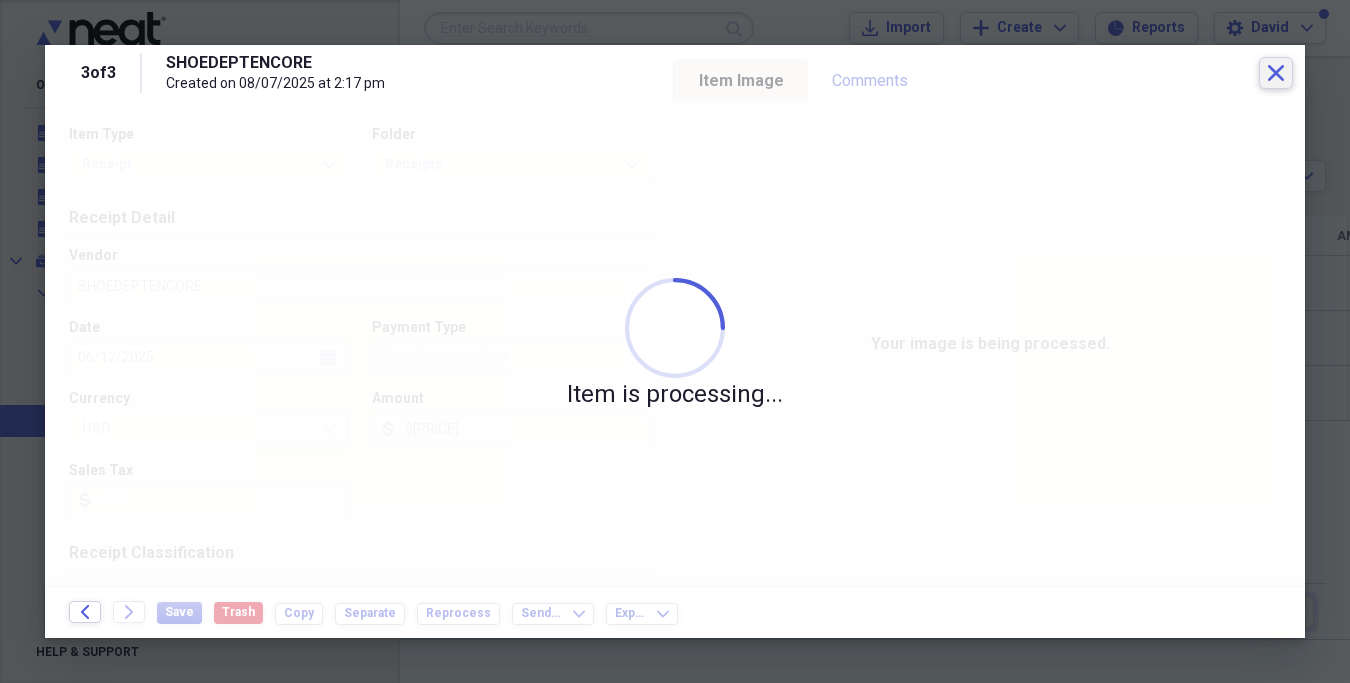 click on "Close" at bounding box center (1276, 73) 